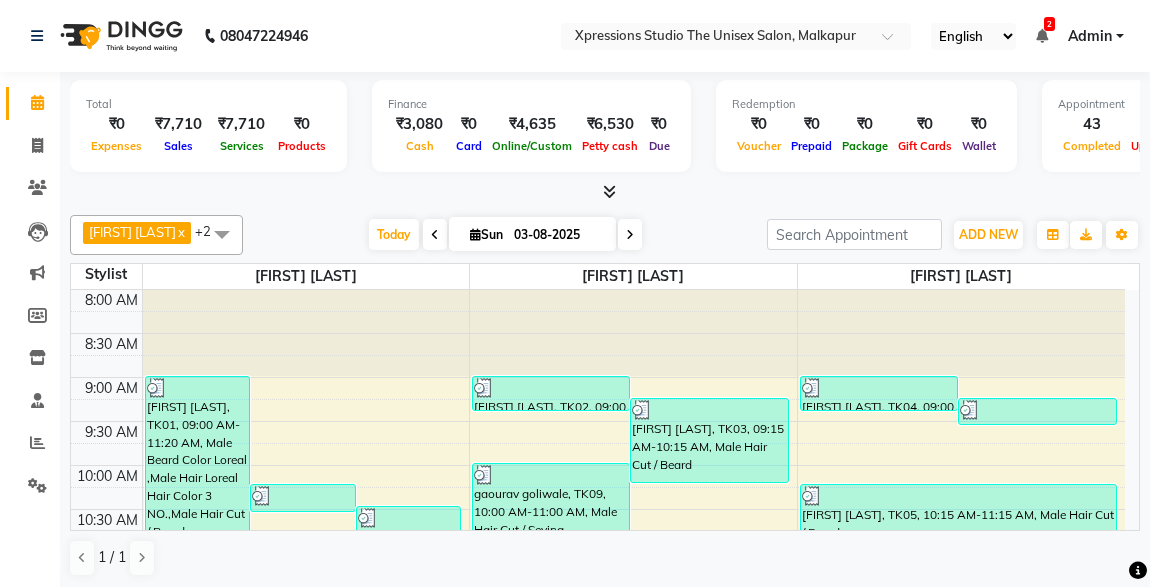 scroll, scrollTop: 0, scrollLeft: 0, axis: both 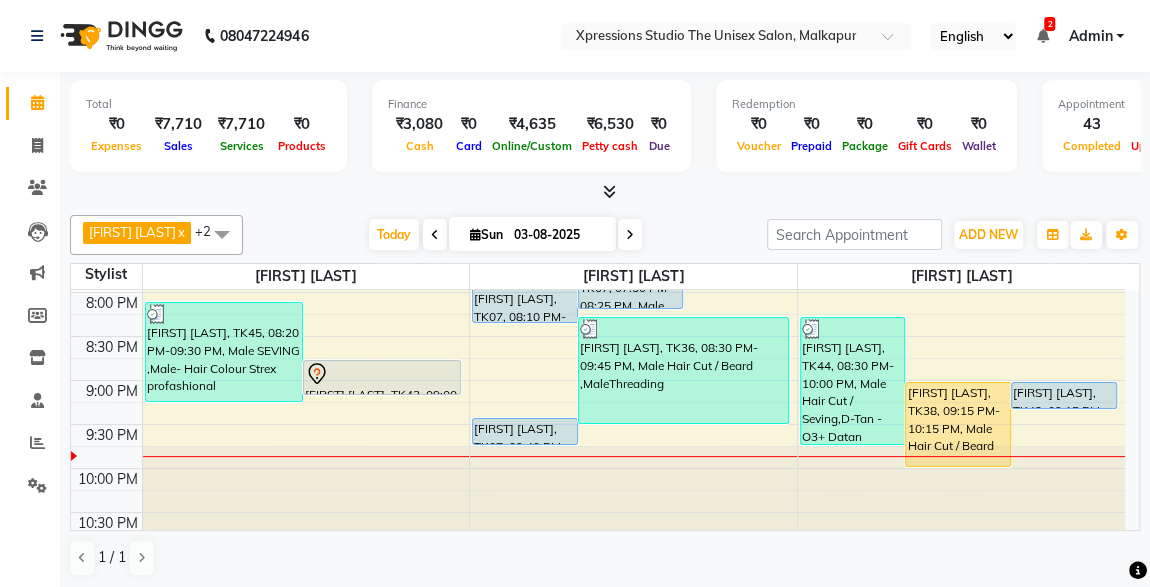 click on "[FIRST] [LAST], TK38, 09:15 PM-10:15 PM, Male Hair Cut / Beard" at bounding box center [958, 424] 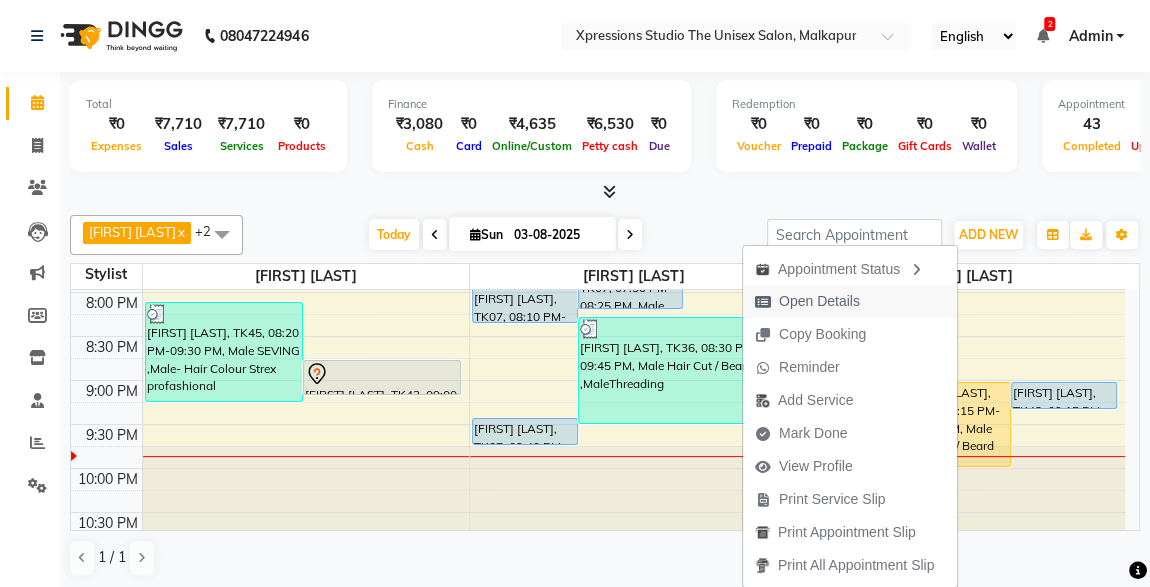 click at bounding box center (763, 302) 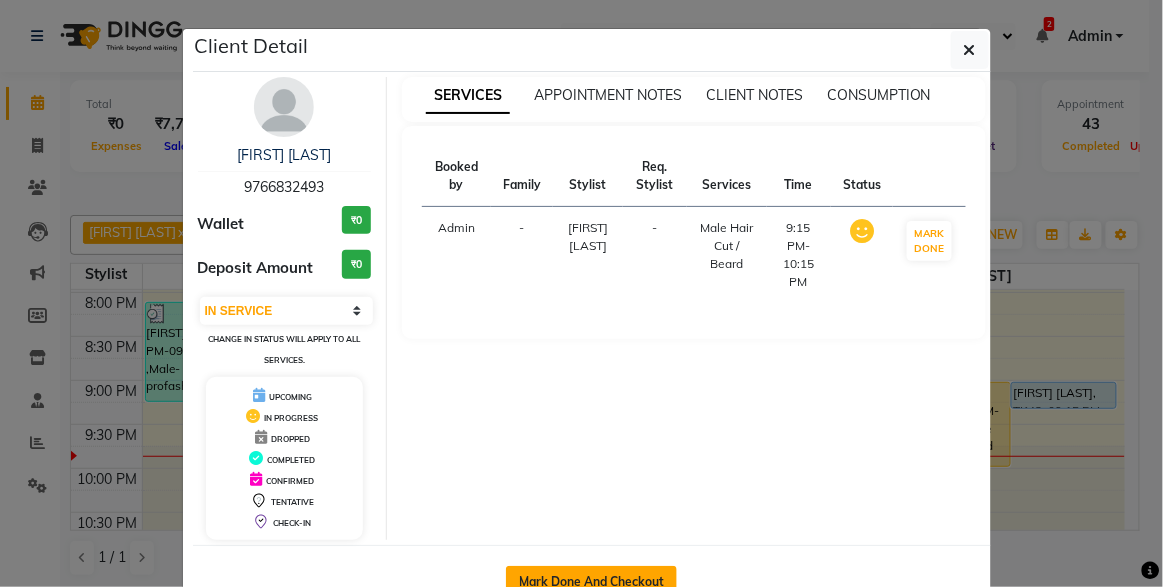 click on "Mark Done And Checkout" 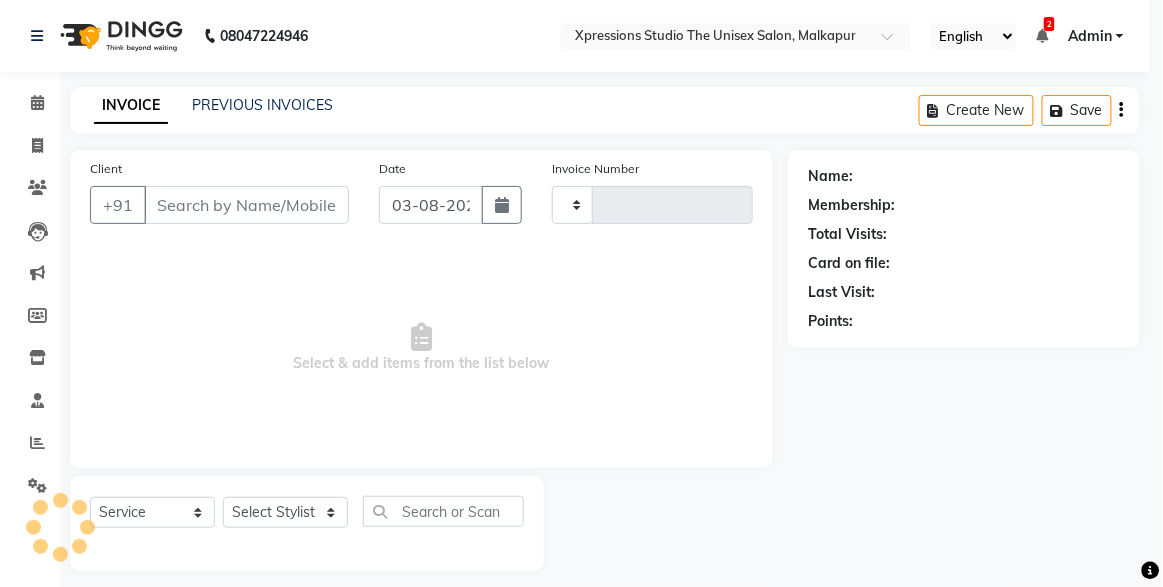 type on "3746" 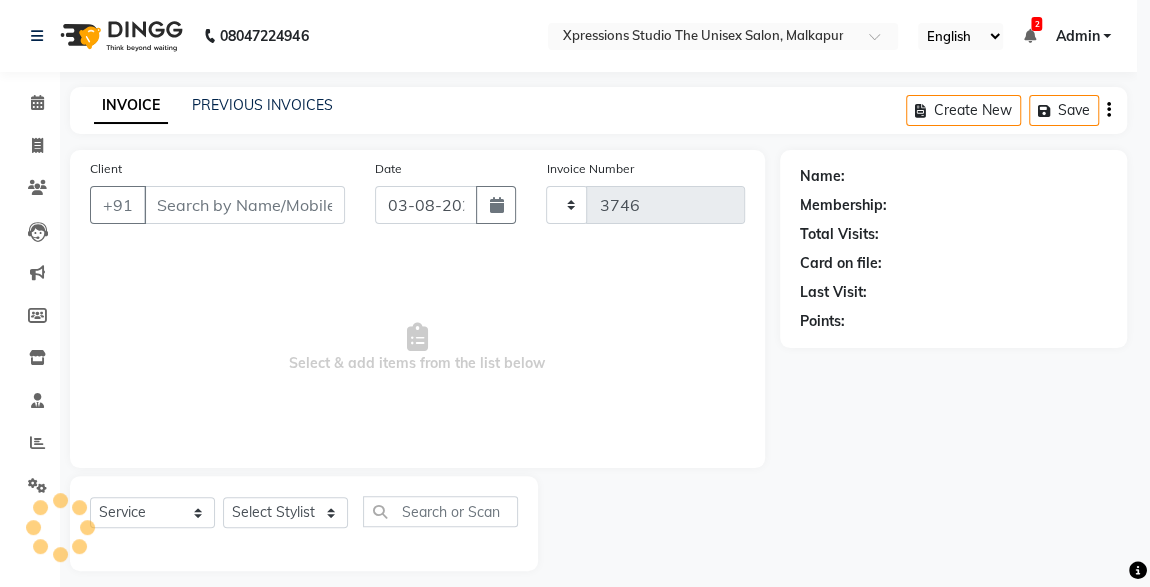 select on "7003" 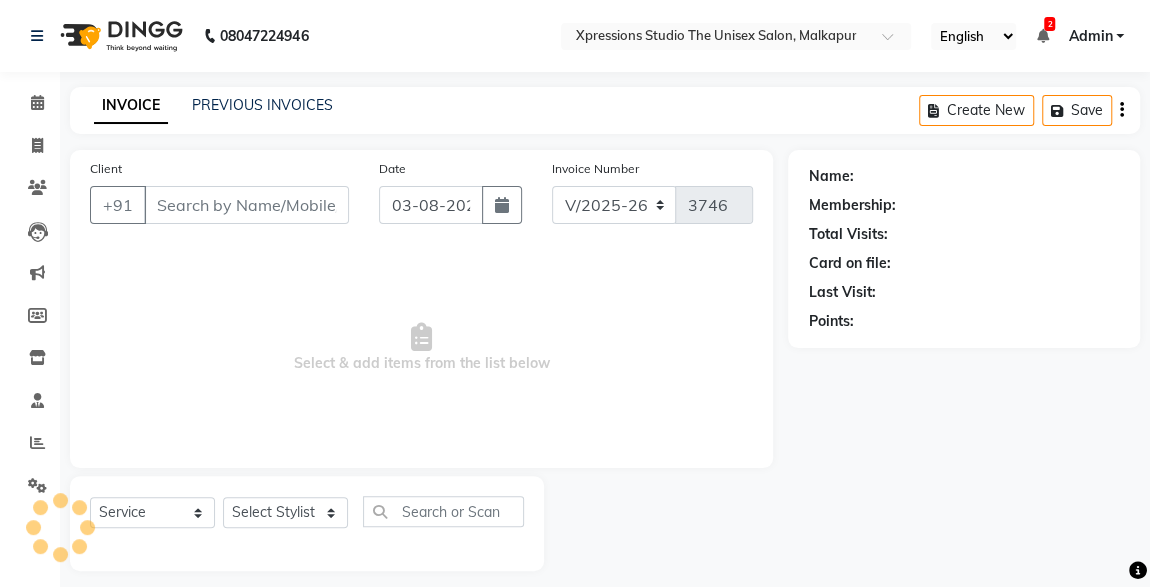 type on "9766832493" 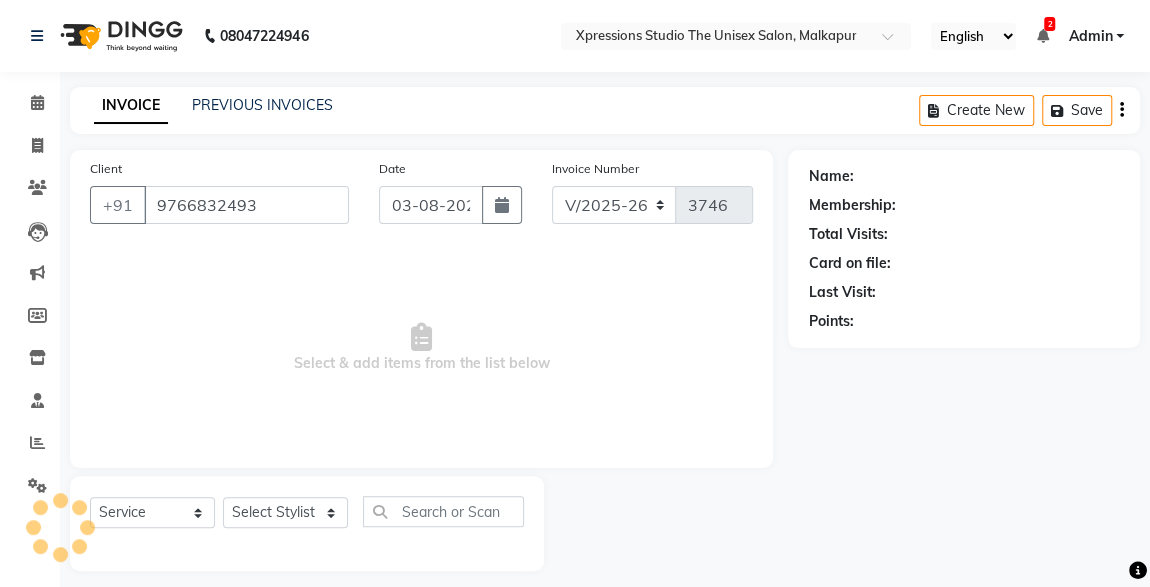 select on "57589" 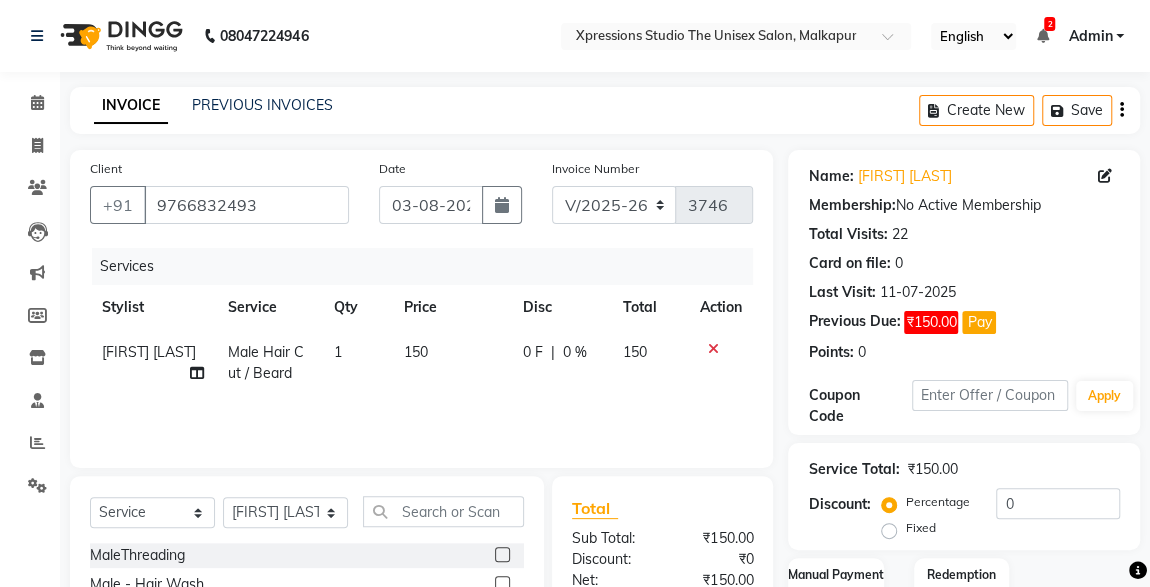 scroll, scrollTop: 212, scrollLeft: 0, axis: vertical 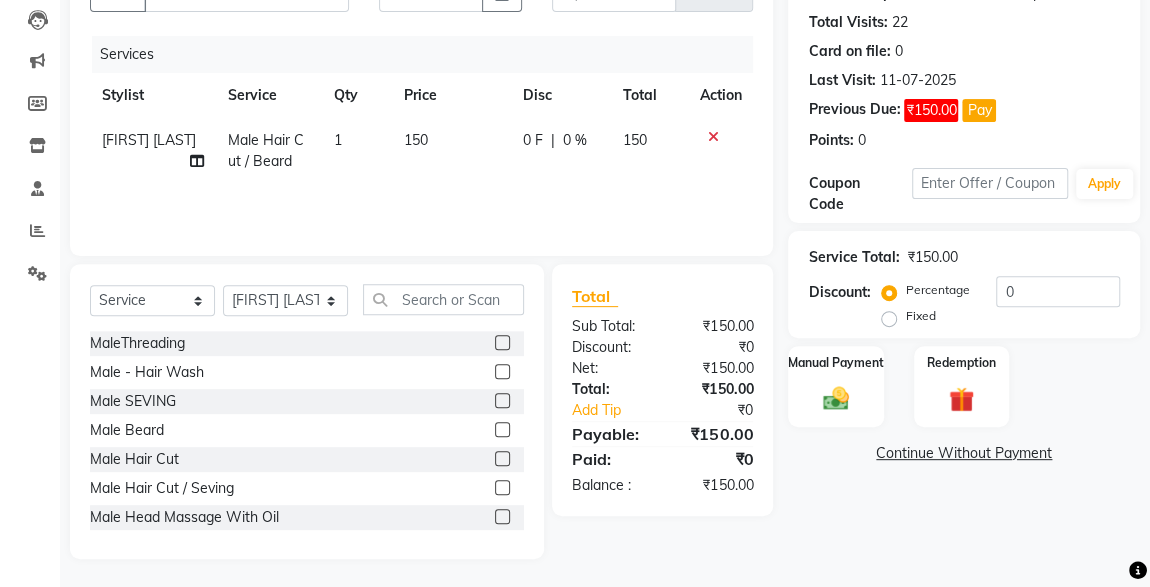 click 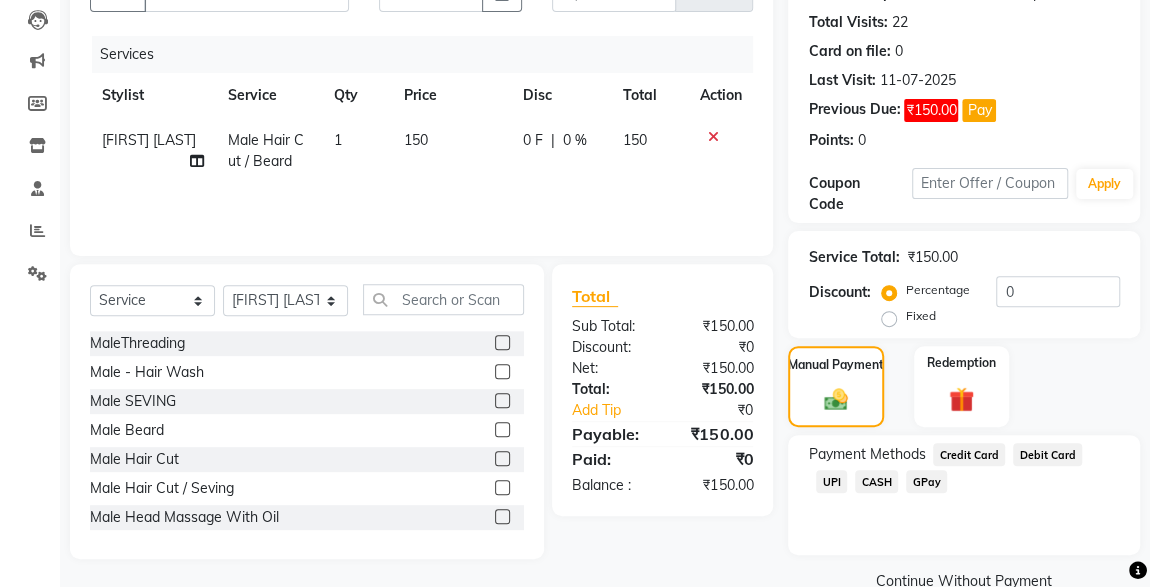 click on "CASH" 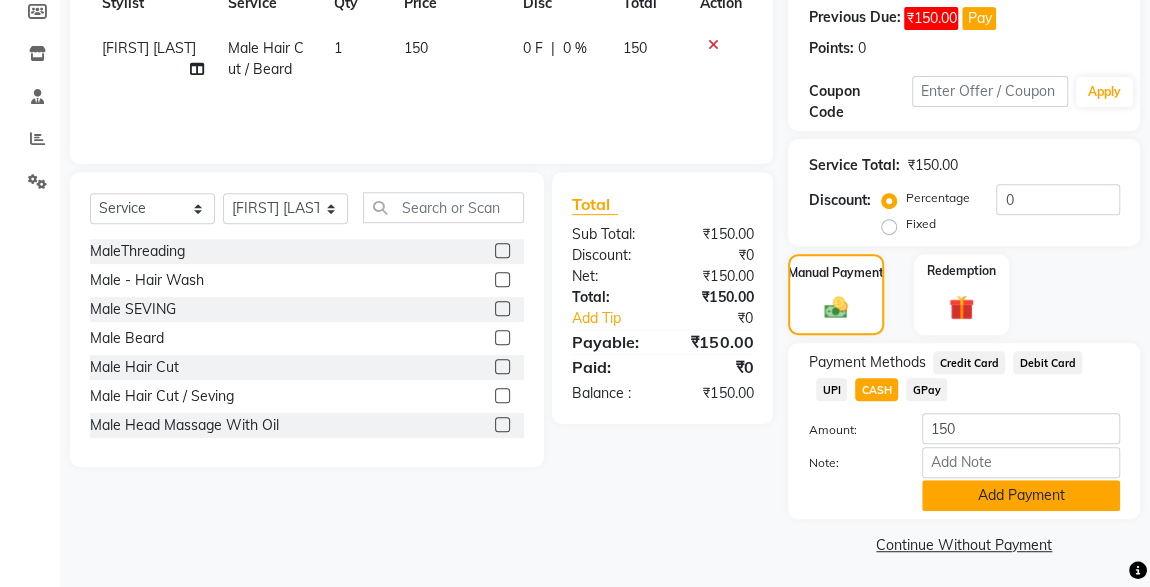 click on "Add Payment" 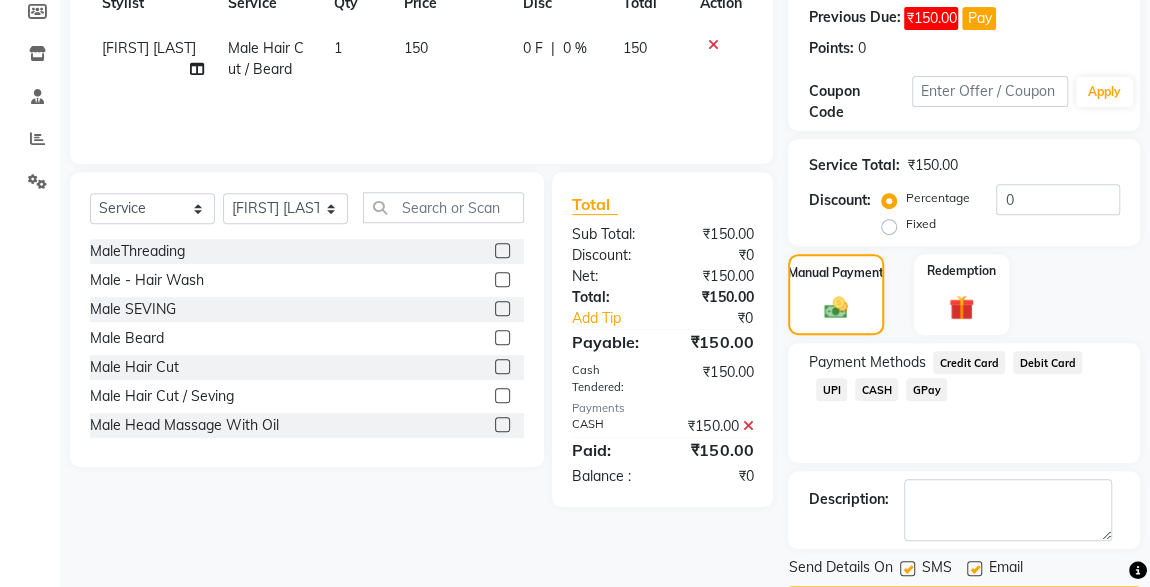 scroll, scrollTop: 361, scrollLeft: 0, axis: vertical 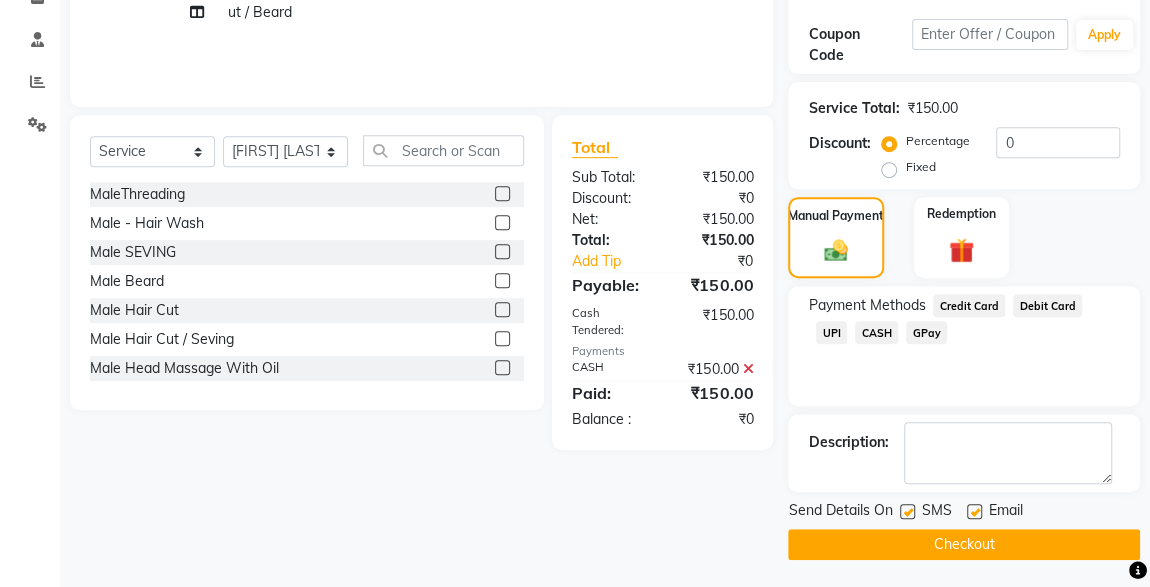 click 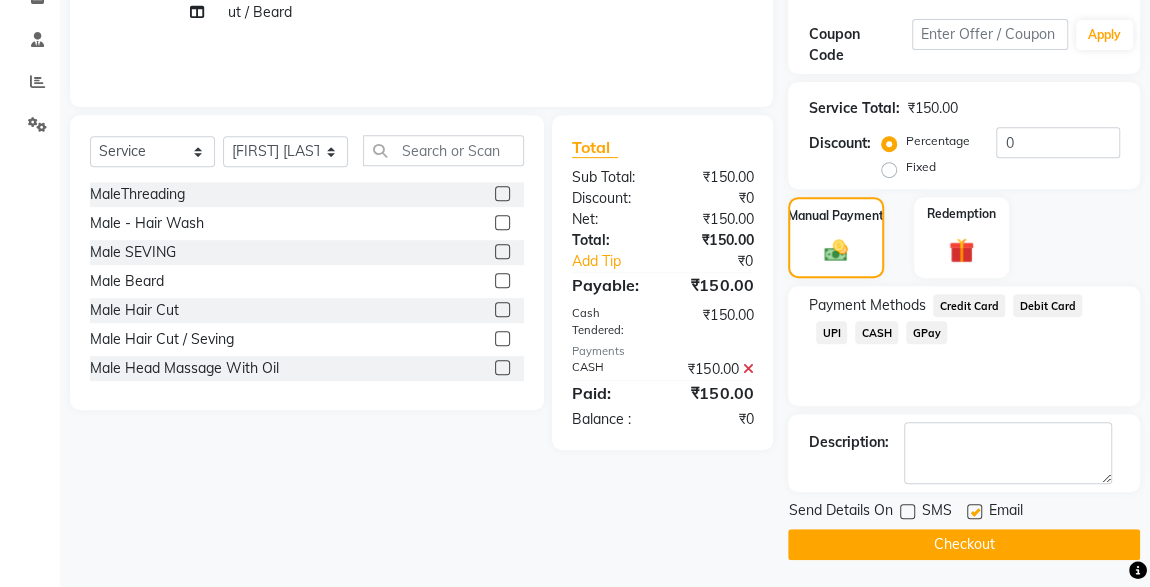 click on "Checkout" 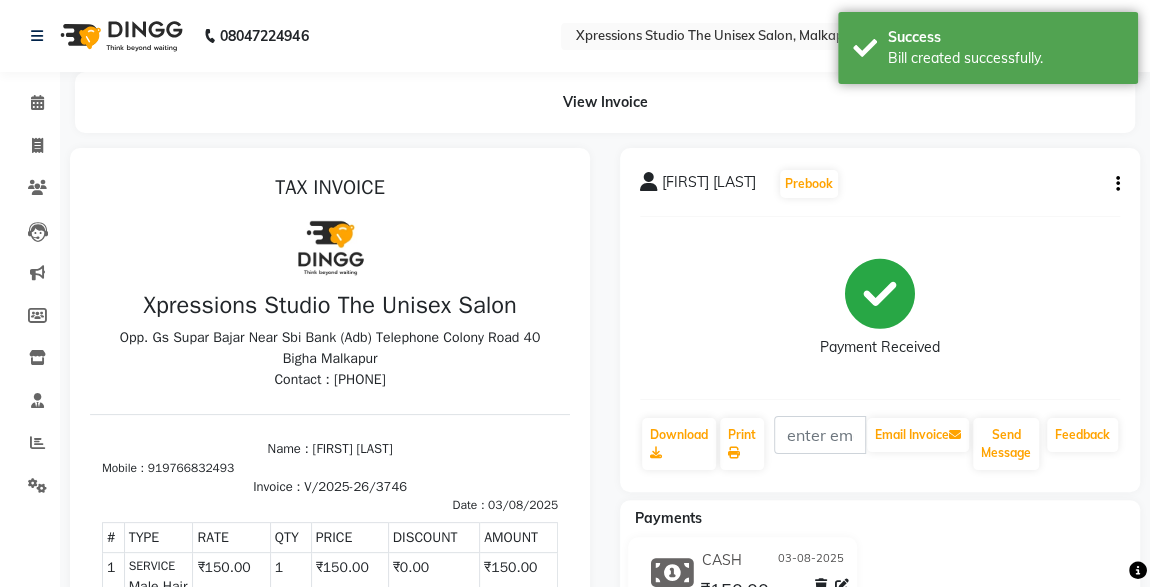 scroll, scrollTop: 0, scrollLeft: 0, axis: both 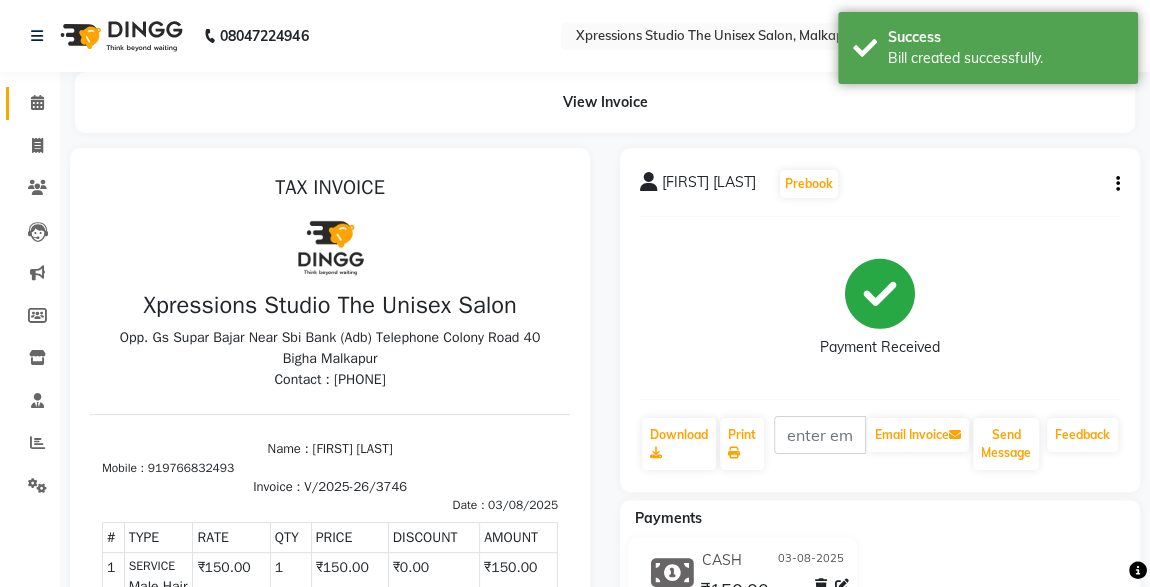 click 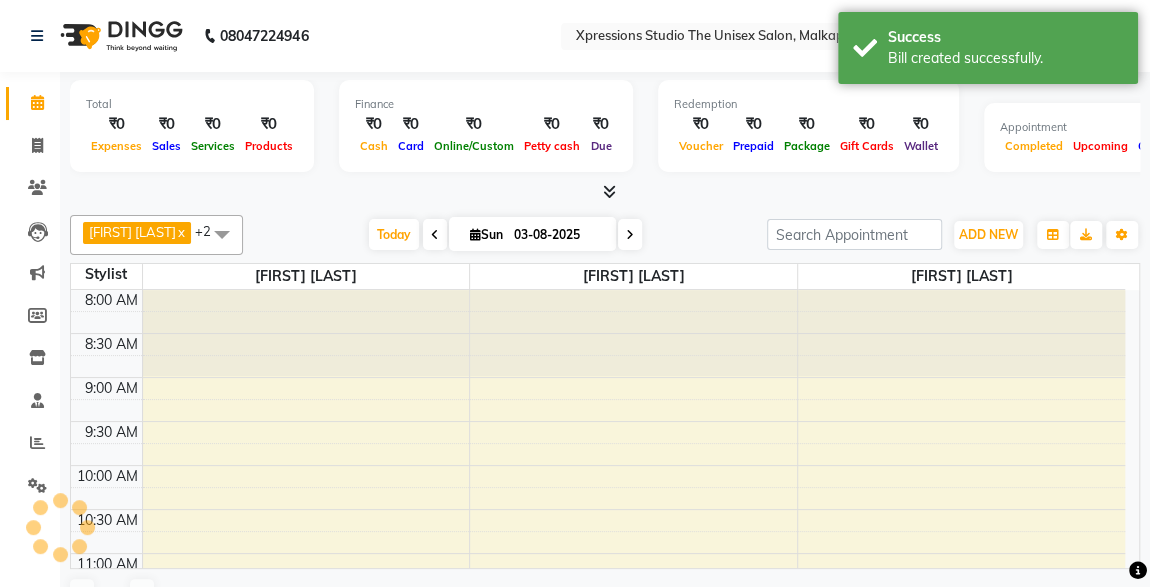 scroll, scrollTop: 1015, scrollLeft: 0, axis: vertical 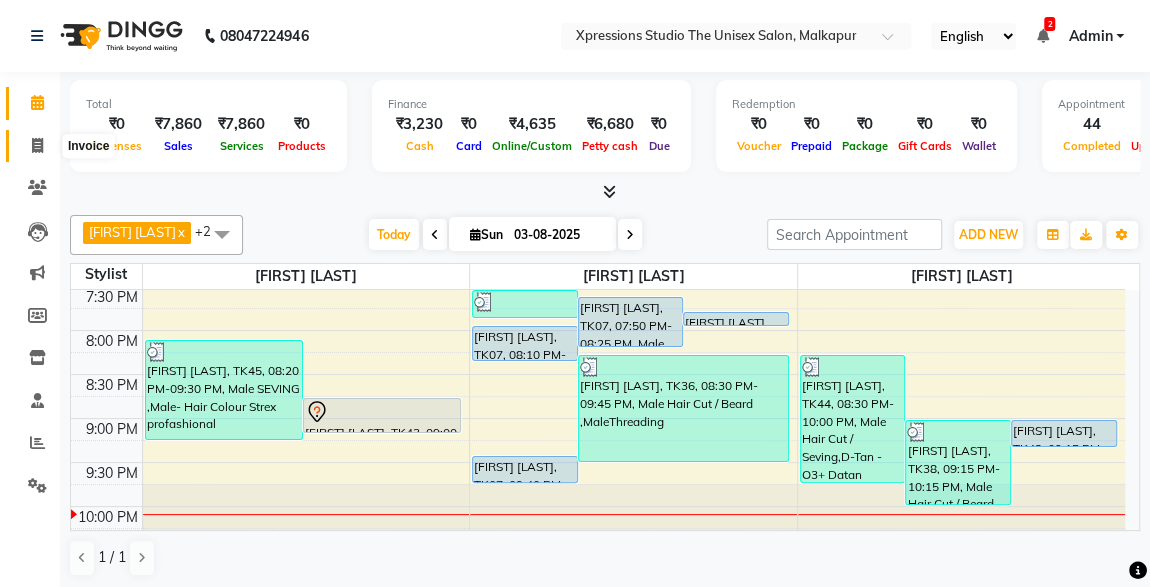 click 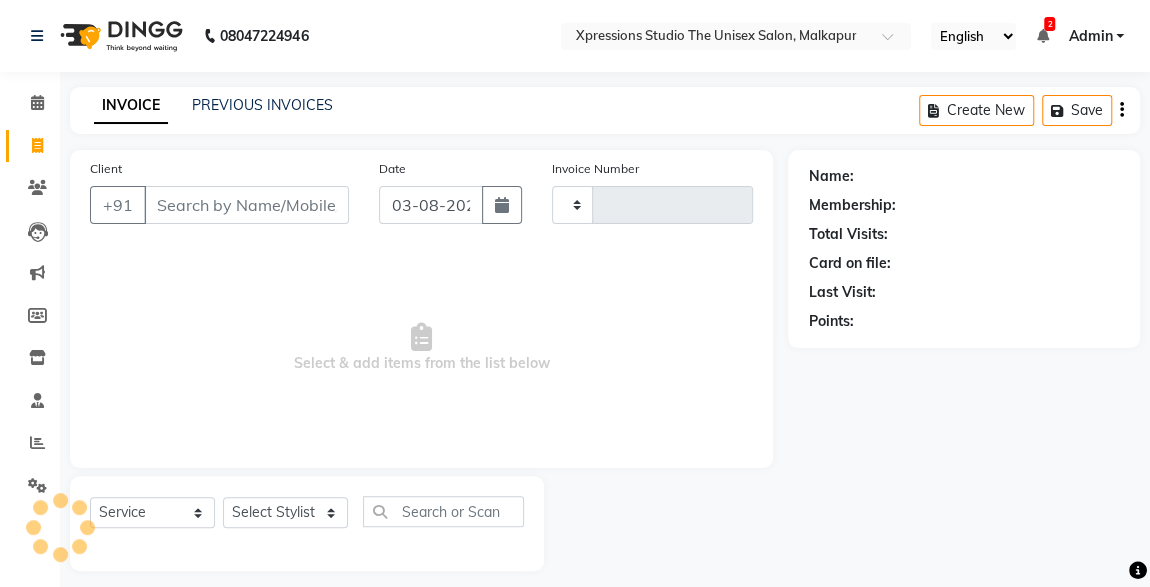 type on "3747" 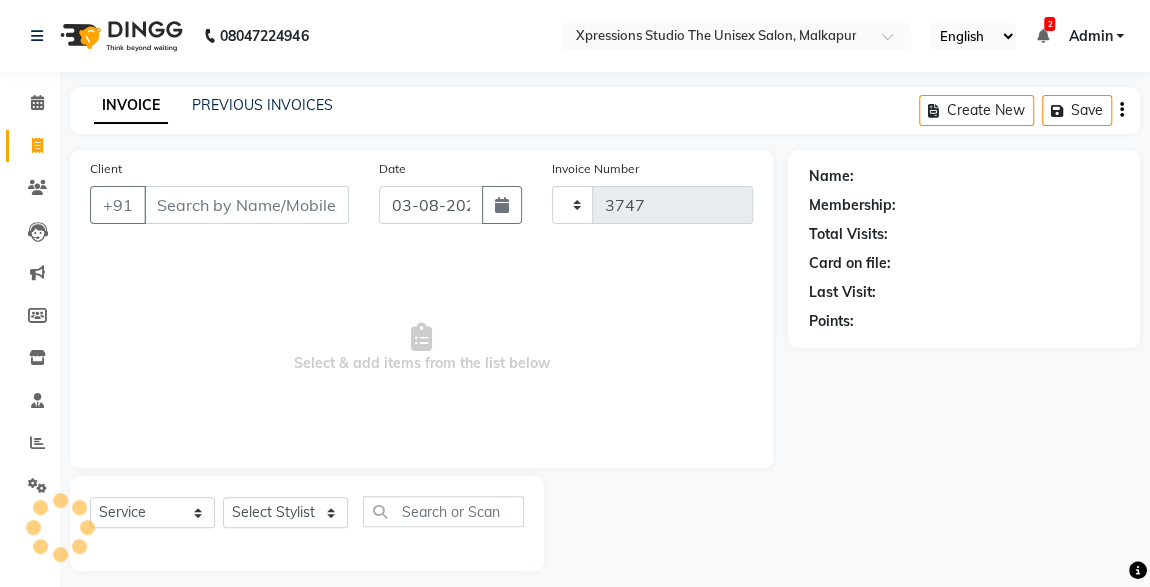 select on "7003" 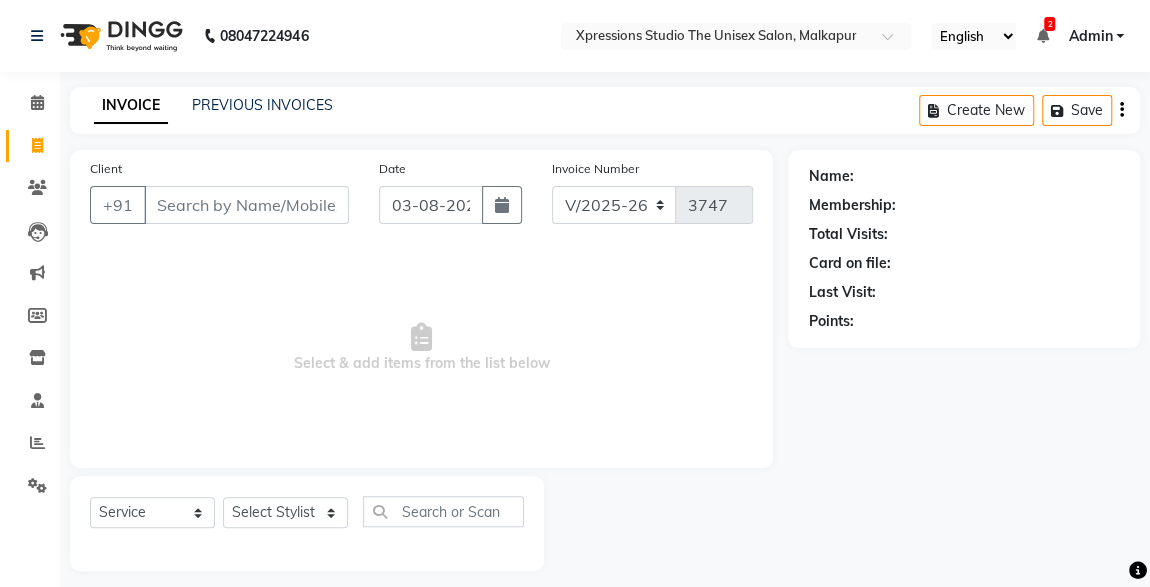 click on "Client" at bounding box center (246, 205) 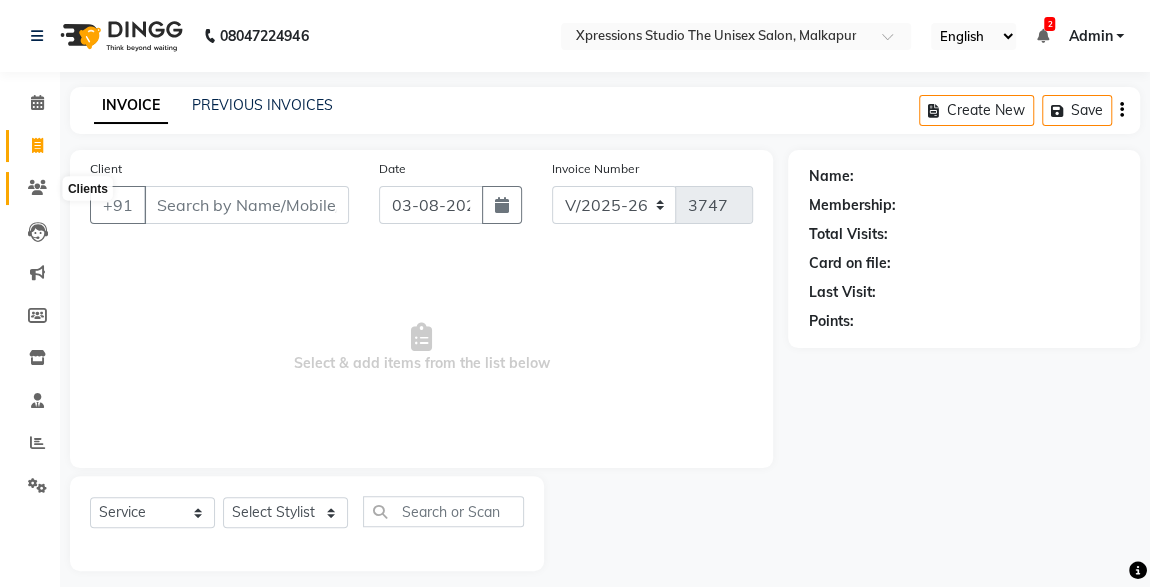 click 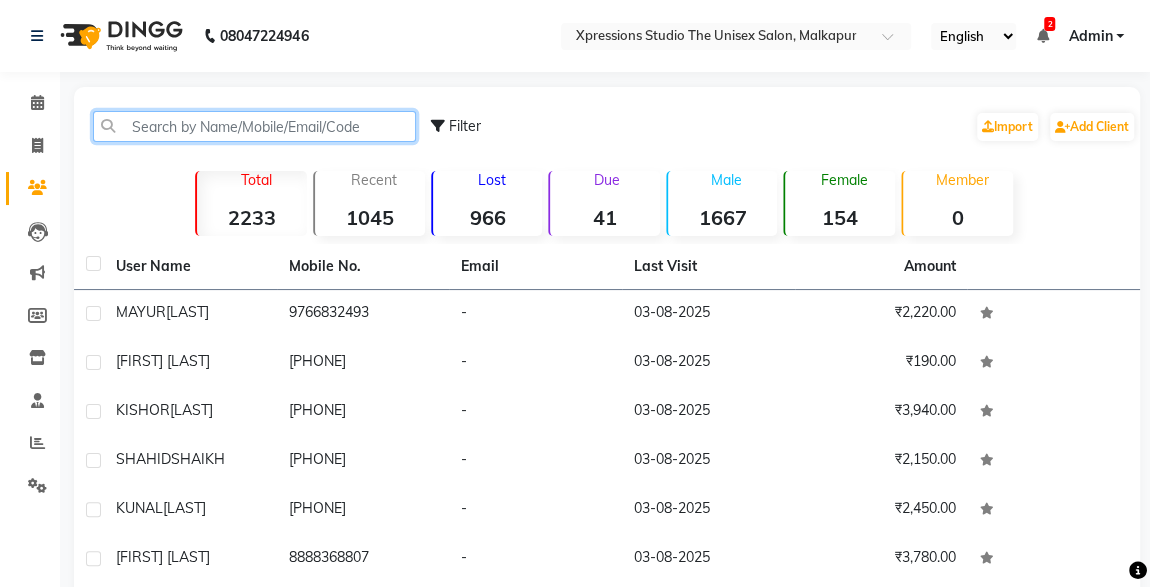 click 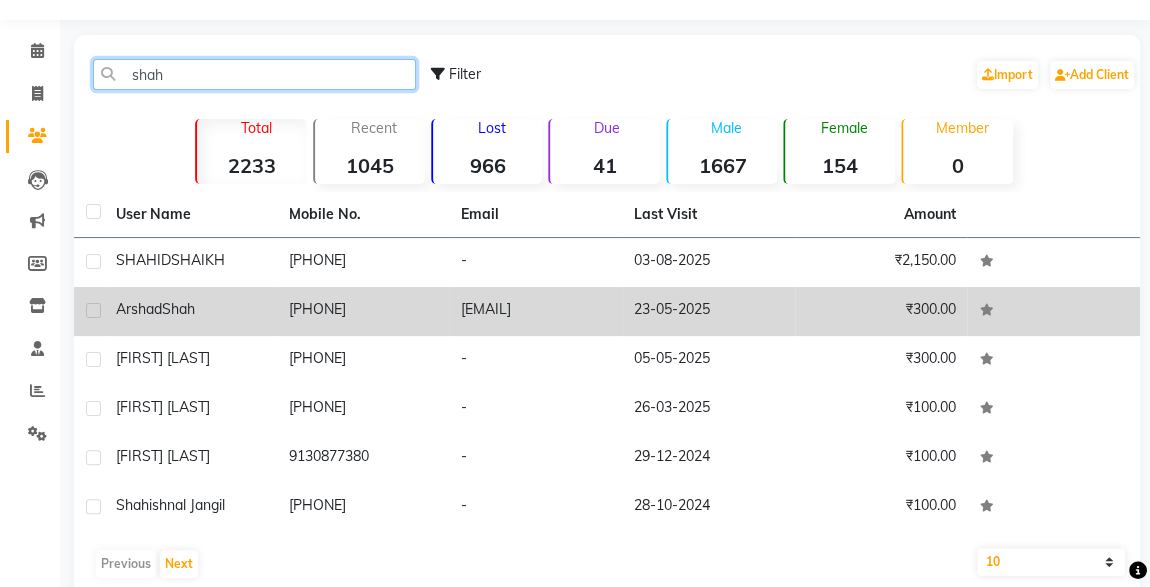 scroll, scrollTop: 86, scrollLeft: 0, axis: vertical 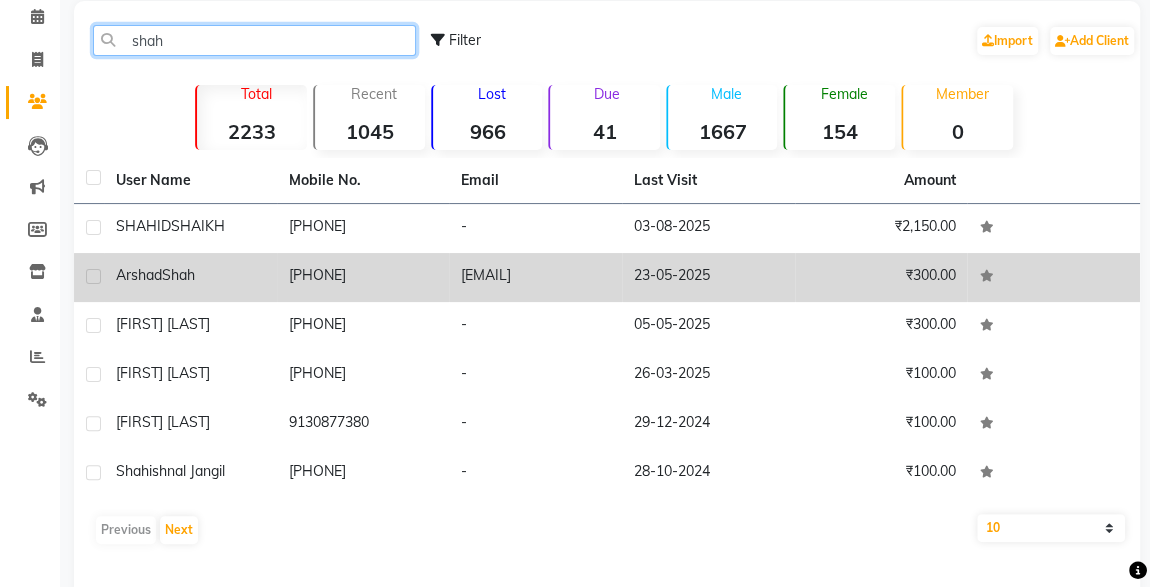 type on "shah" 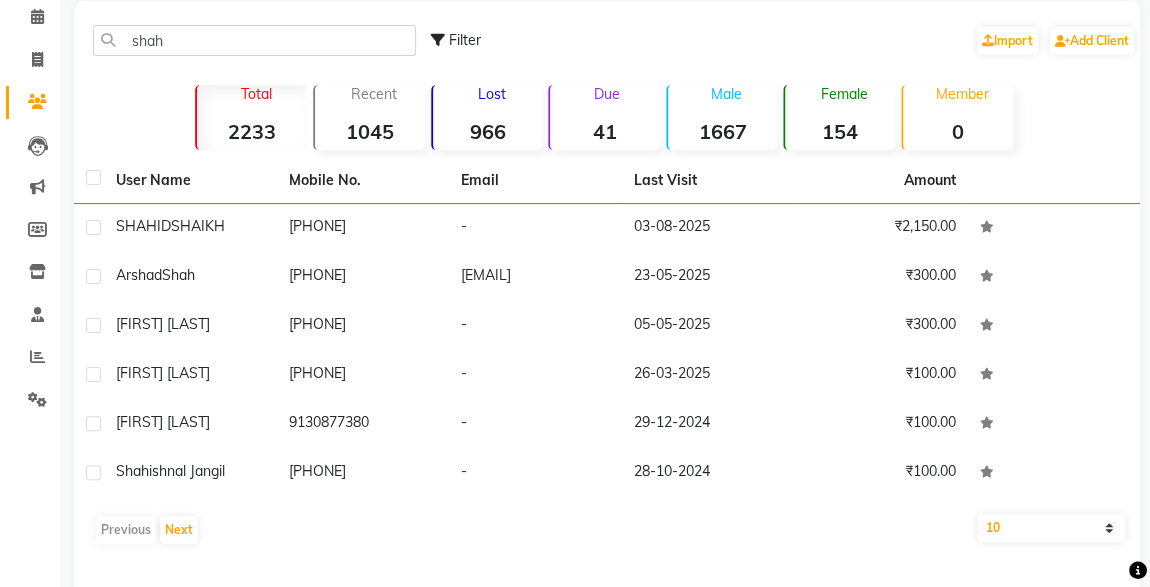 click on "10   50   100" 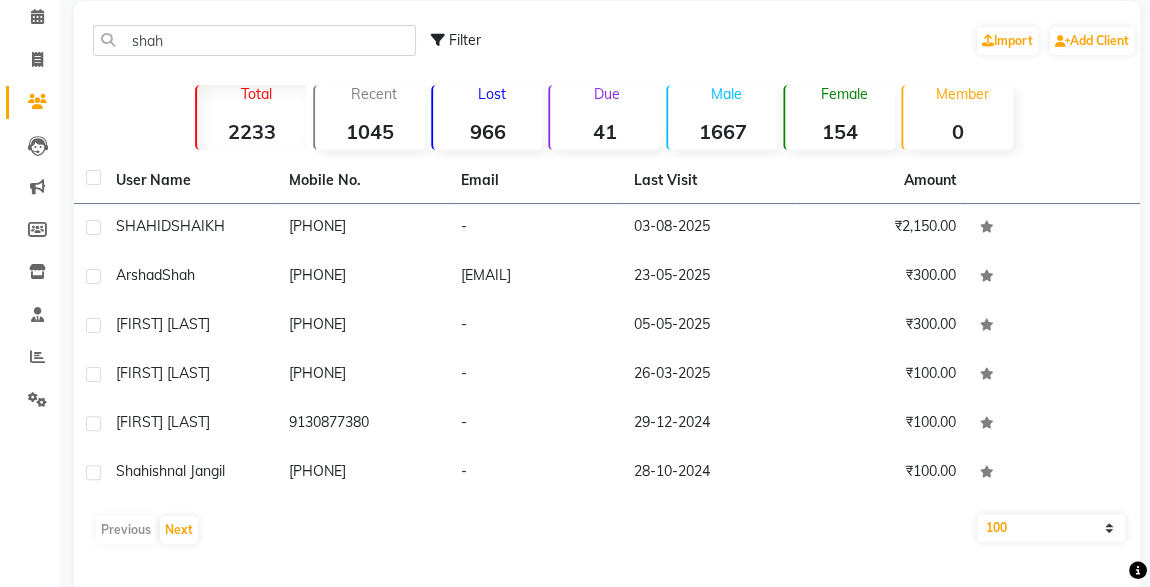 click on "10   50   100" 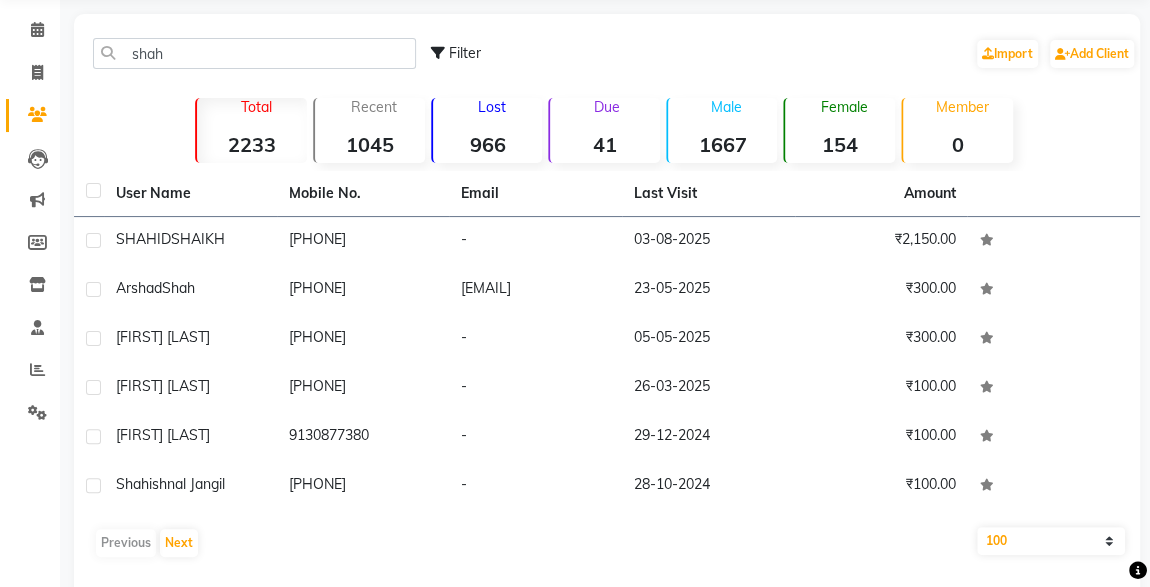 scroll, scrollTop: 129, scrollLeft: 0, axis: vertical 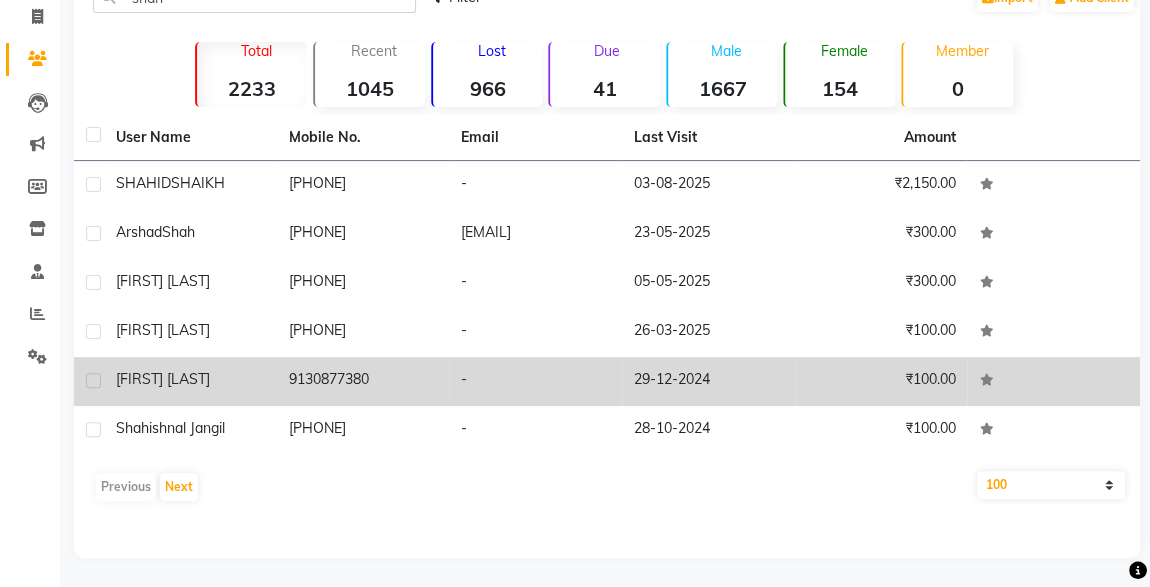 click 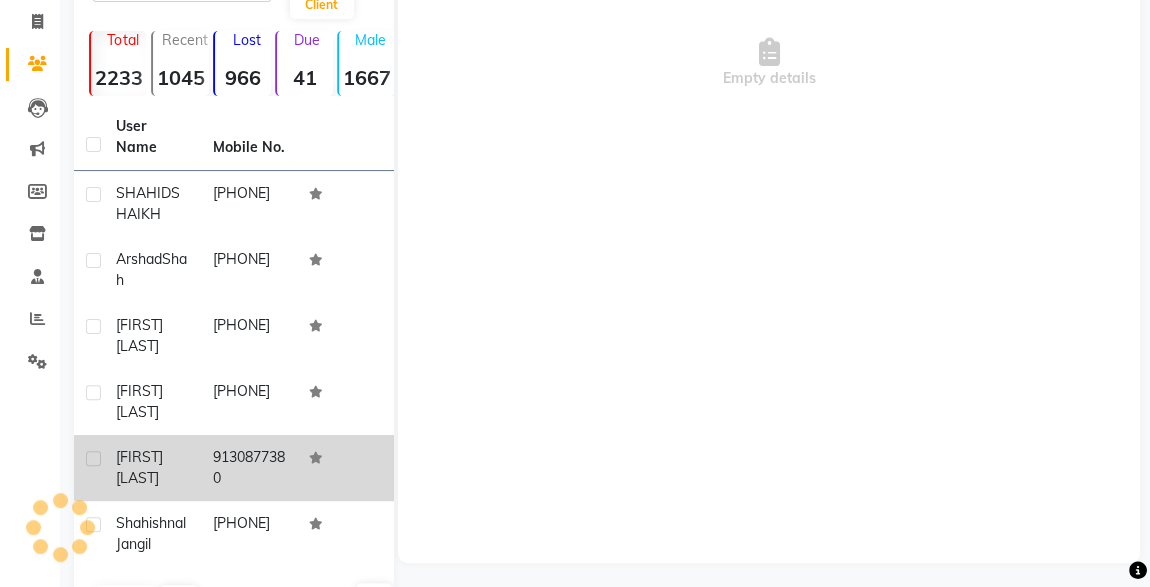 scroll, scrollTop: 0, scrollLeft: 0, axis: both 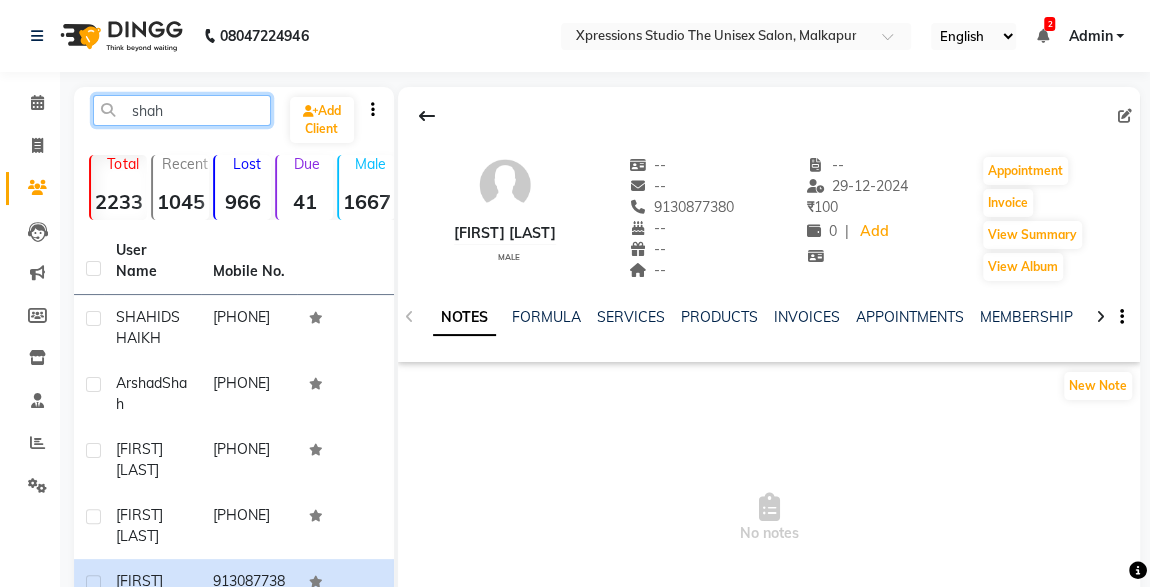 click on "shah" 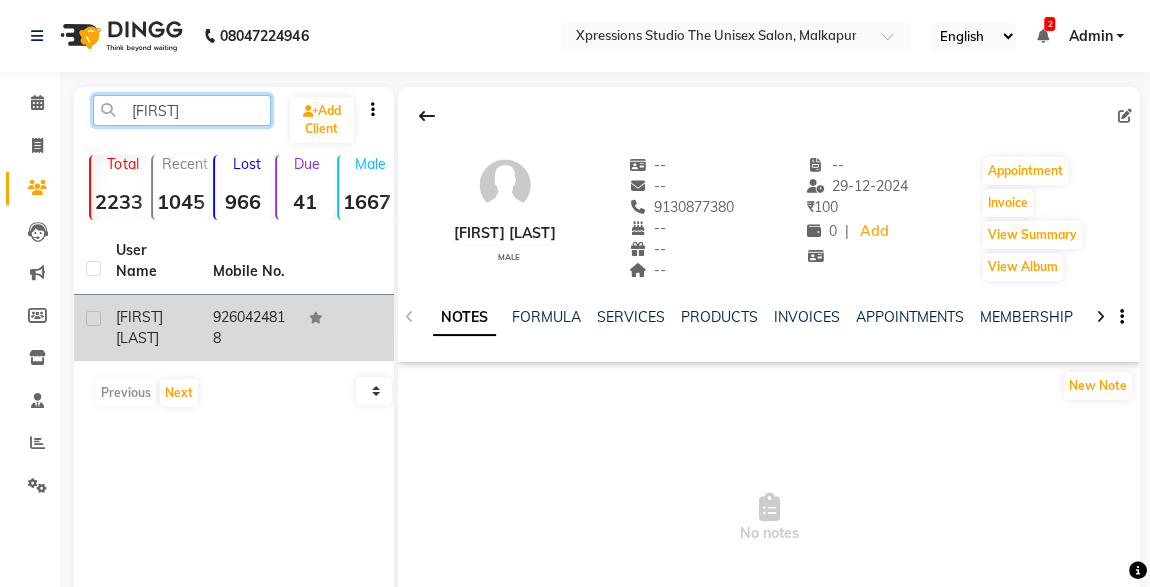 type on "[FIRST]" 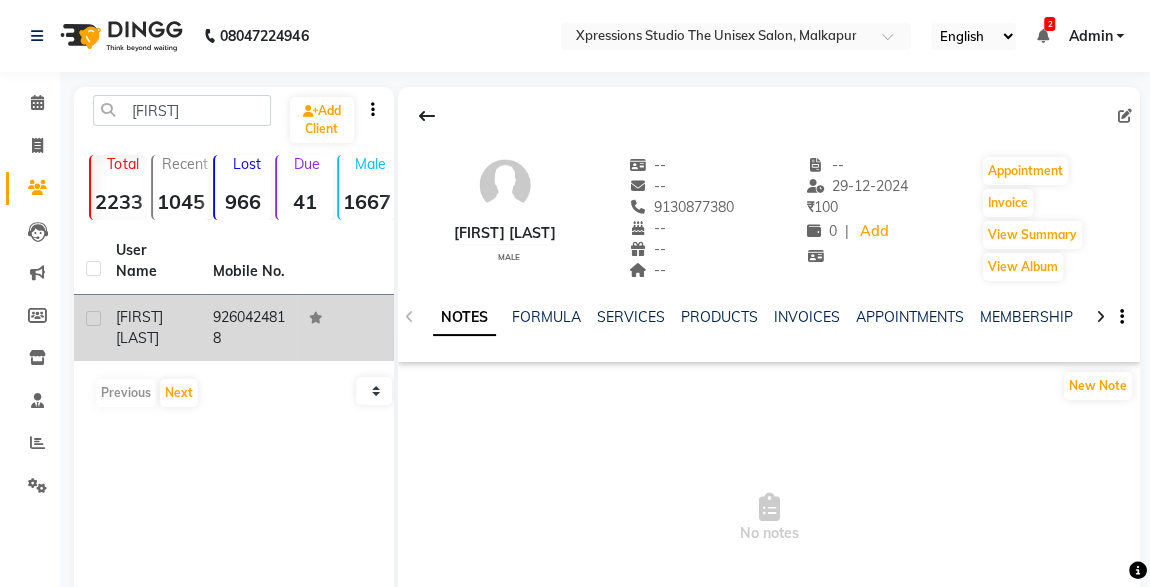 click on "9260424818" 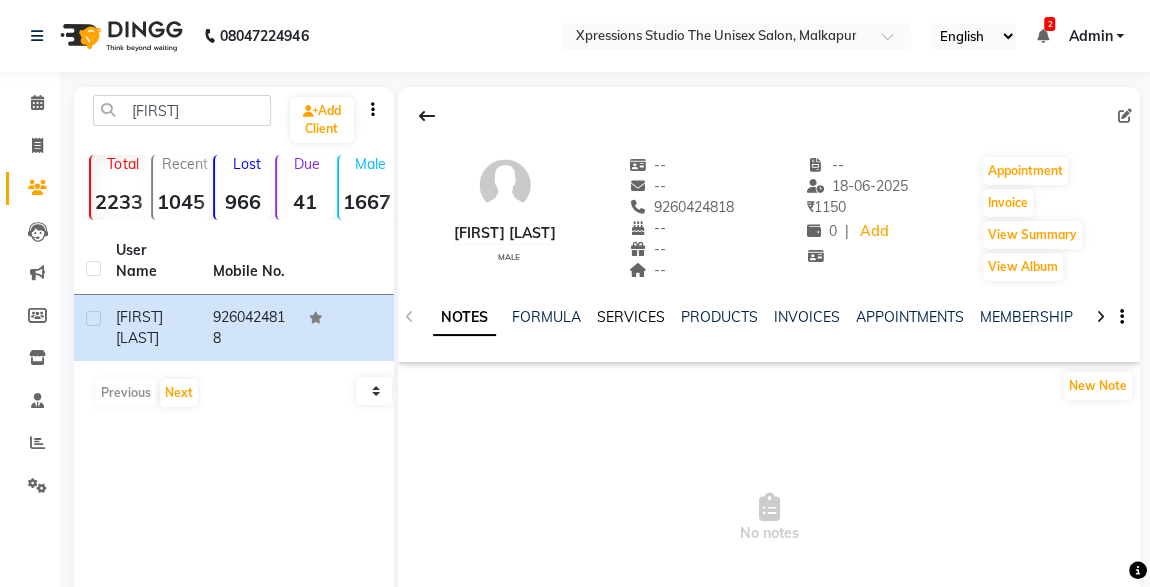 click on "SERVICES" 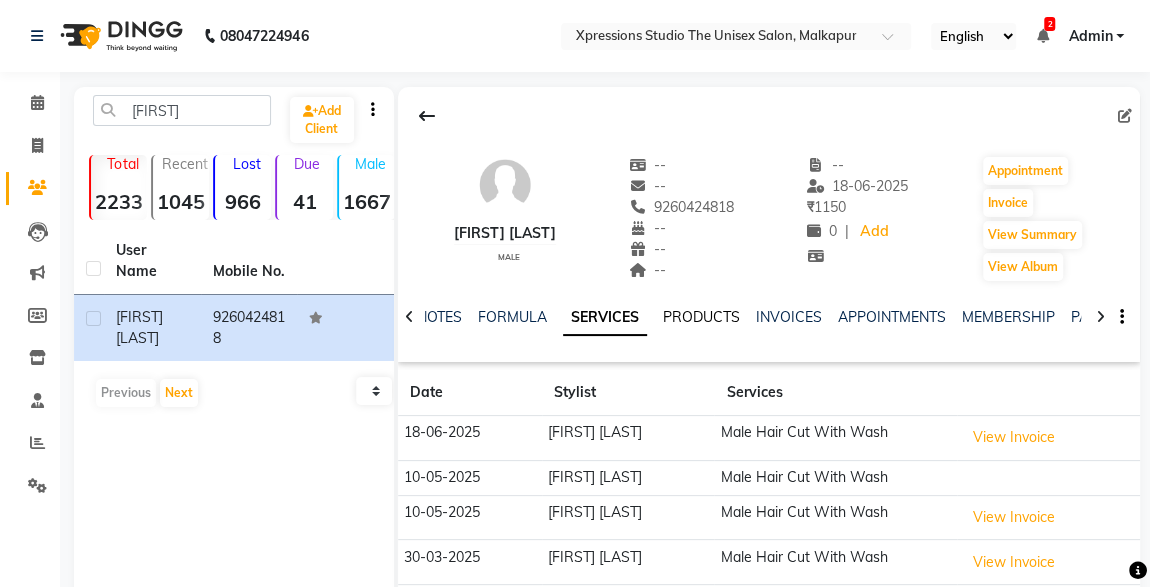 click on "PRODUCTS" 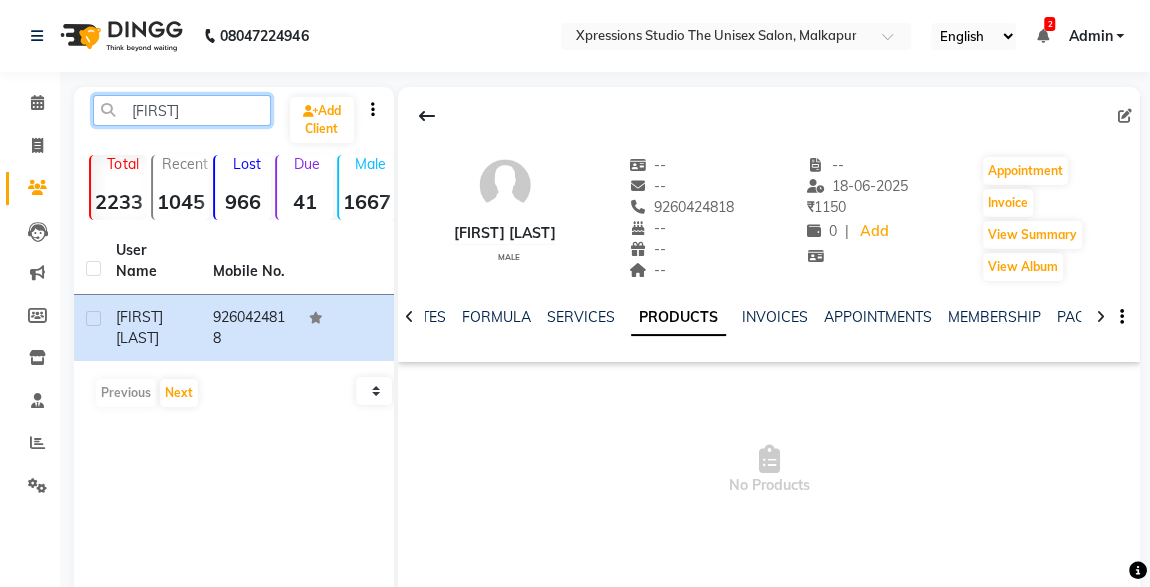 click on "[FIRST]" 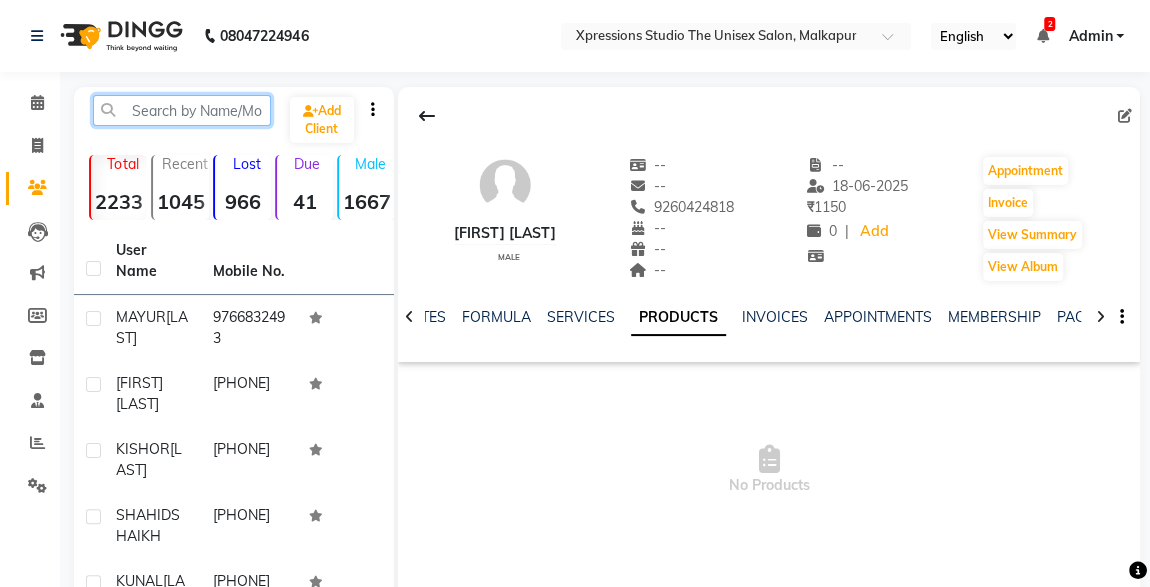 type 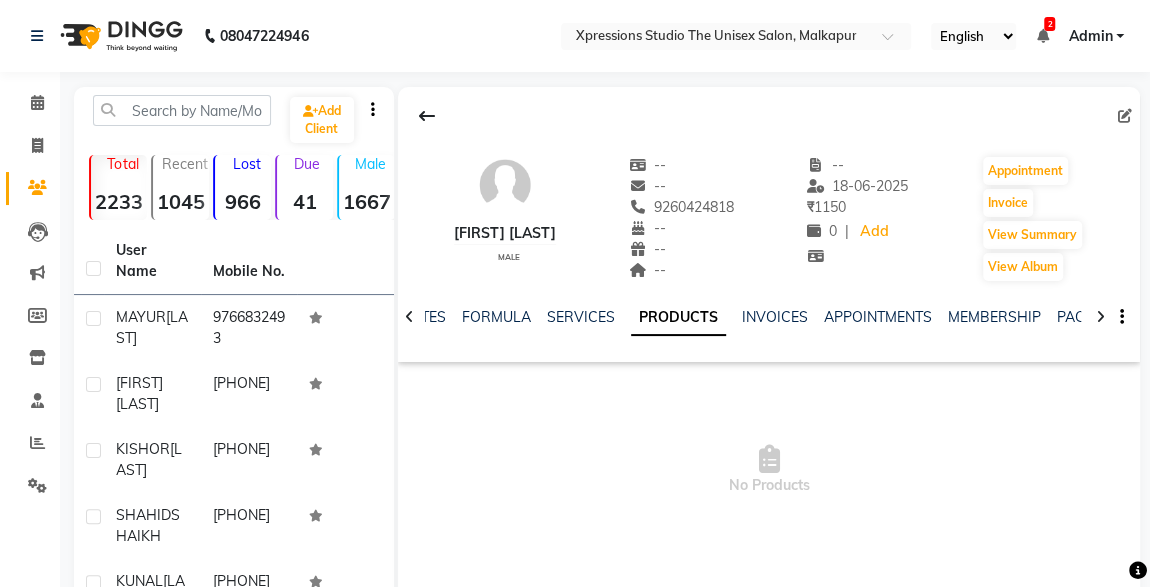 click on "English ENGLISH Español العربية मराठी हिंदी ગુજરાતી தமிழ் 中文 2 Notifications nothing to show Admin Manage Profile Change Password Sign out  Version:3.15.11" at bounding box center (736, 36) 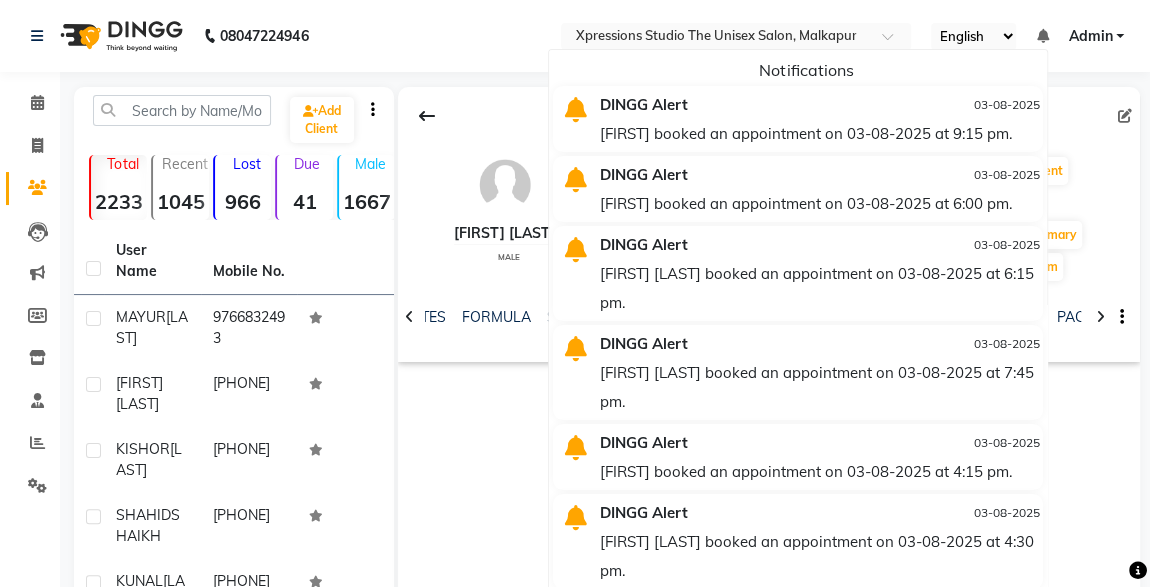 click on "DINGG Alert" at bounding box center (741, 104) 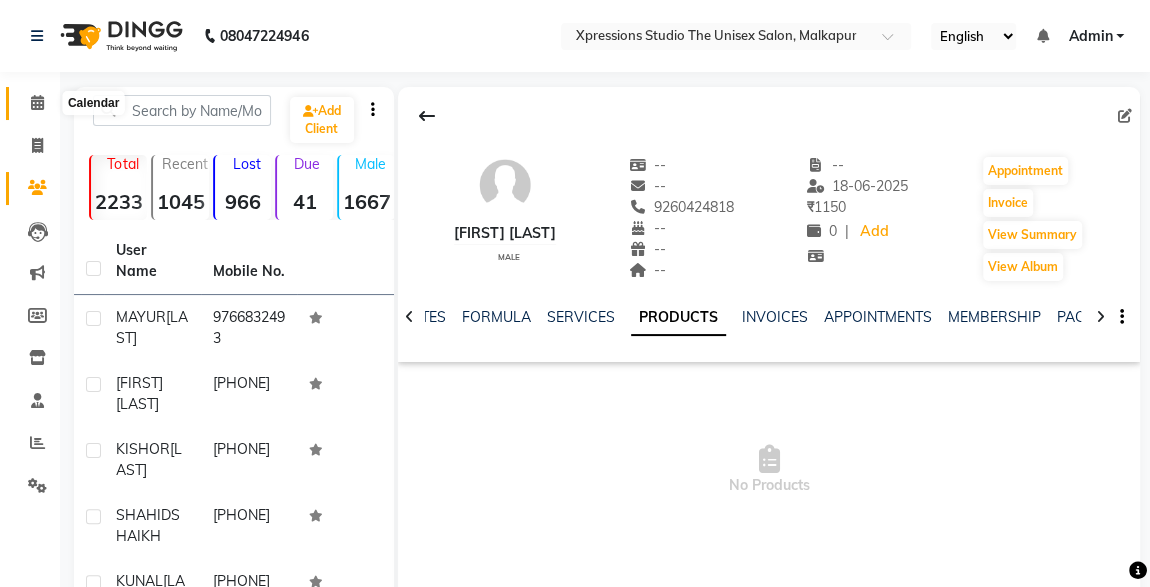 click 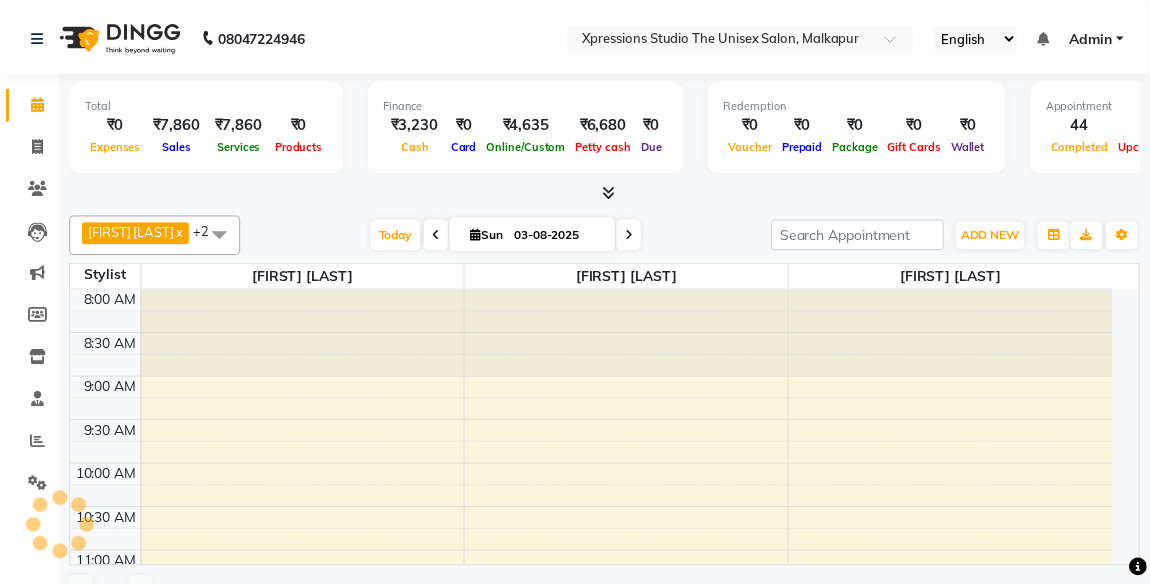 scroll, scrollTop: 0, scrollLeft: 0, axis: both 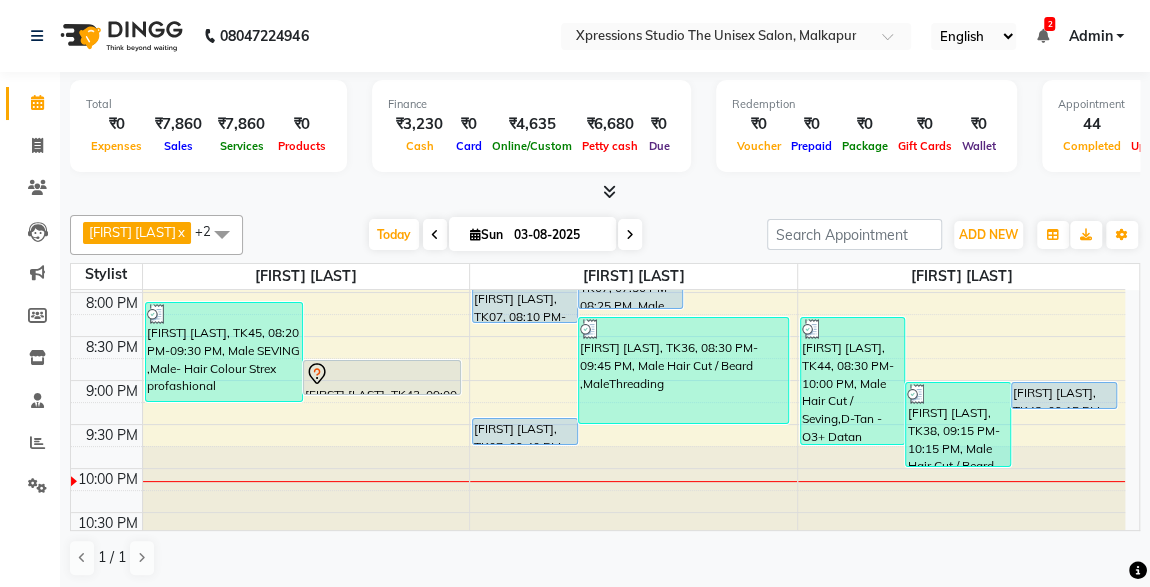 click on "[FIRST] [LAST], TK42, 09:15 PM-09:35 PM, Male SEVING" at bounding box center (1064, 395) 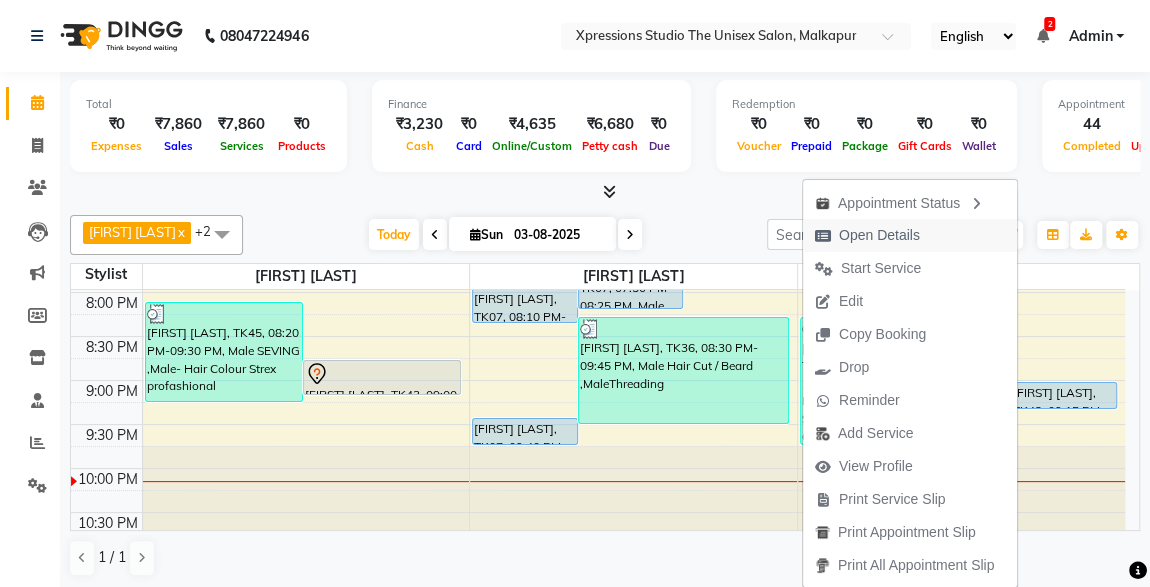 click on "Open Details" at bounding box center (879, 235) 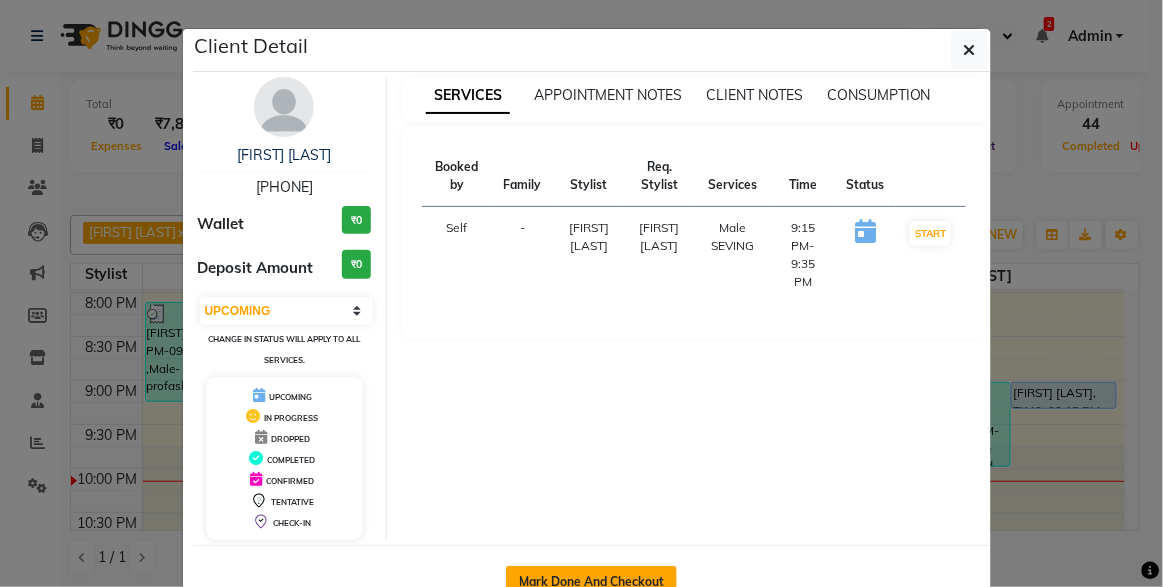 click on "Mark Done And Checkout" 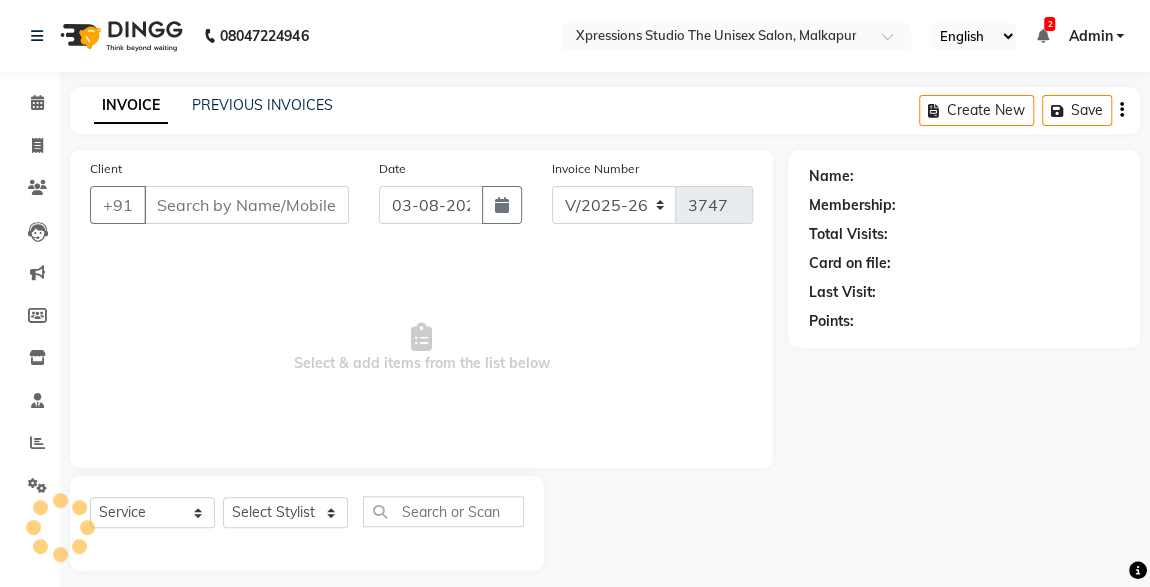 type on "[PHONE]" 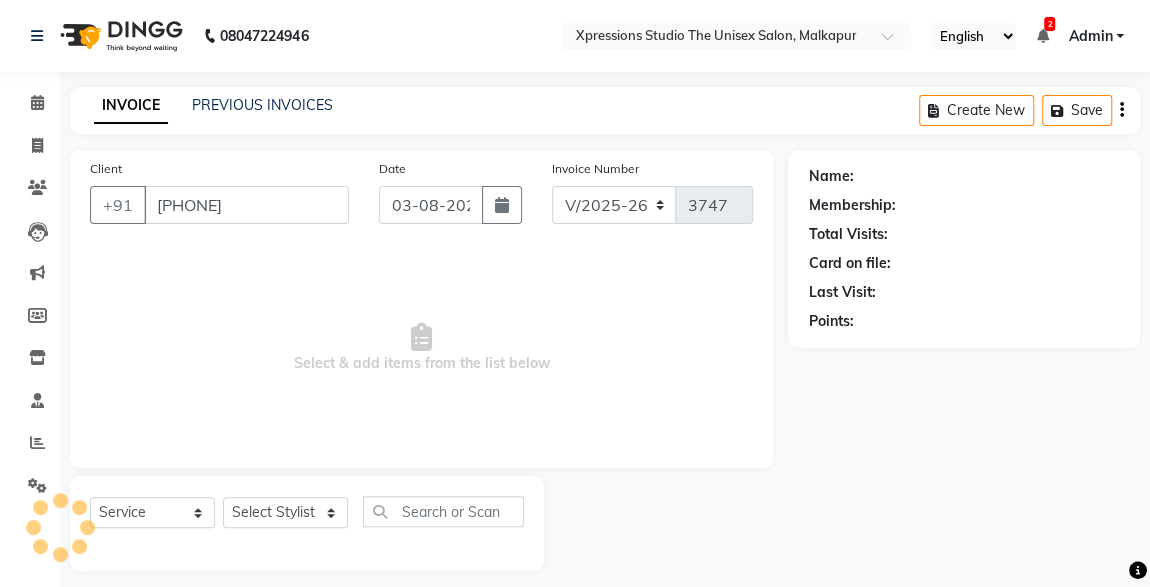 select on "57589" 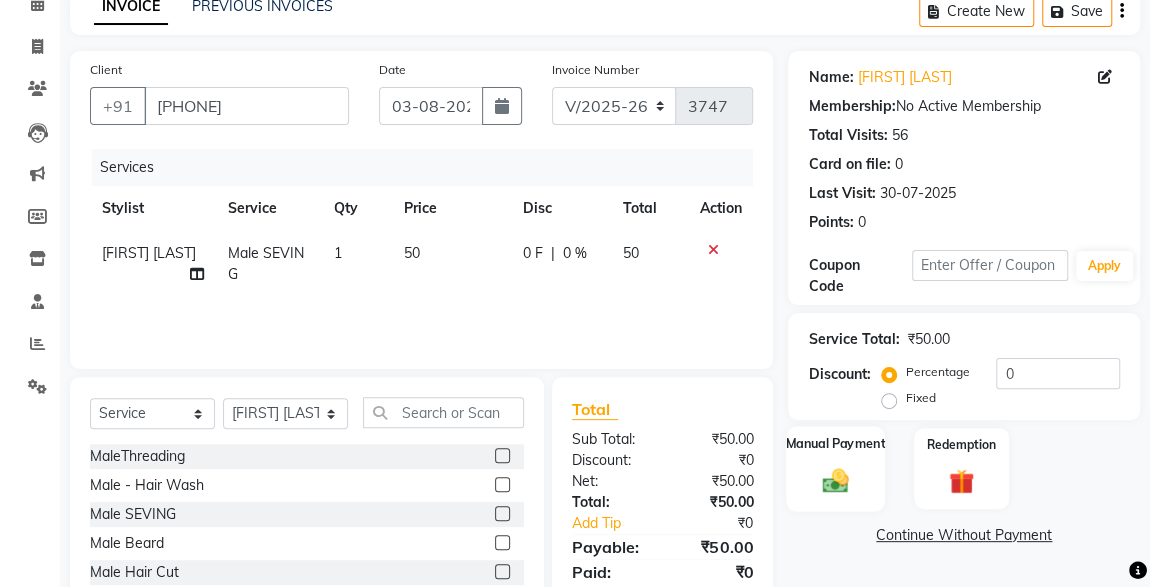 click on "Manual Payment" 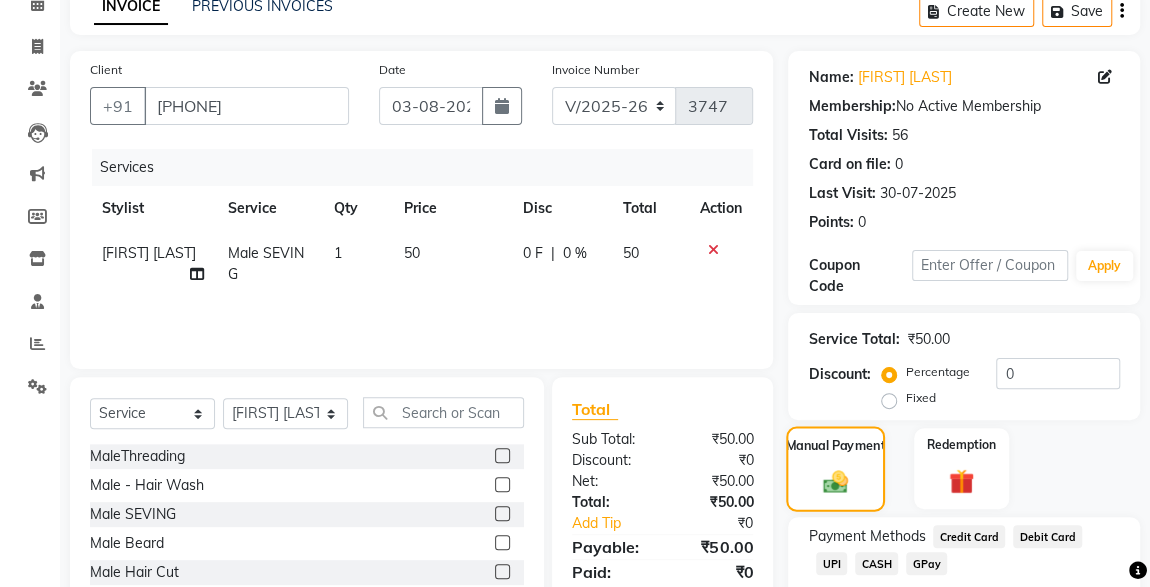 scroll, scrollTop: 219, scrollLeft: 0, axis: vertical 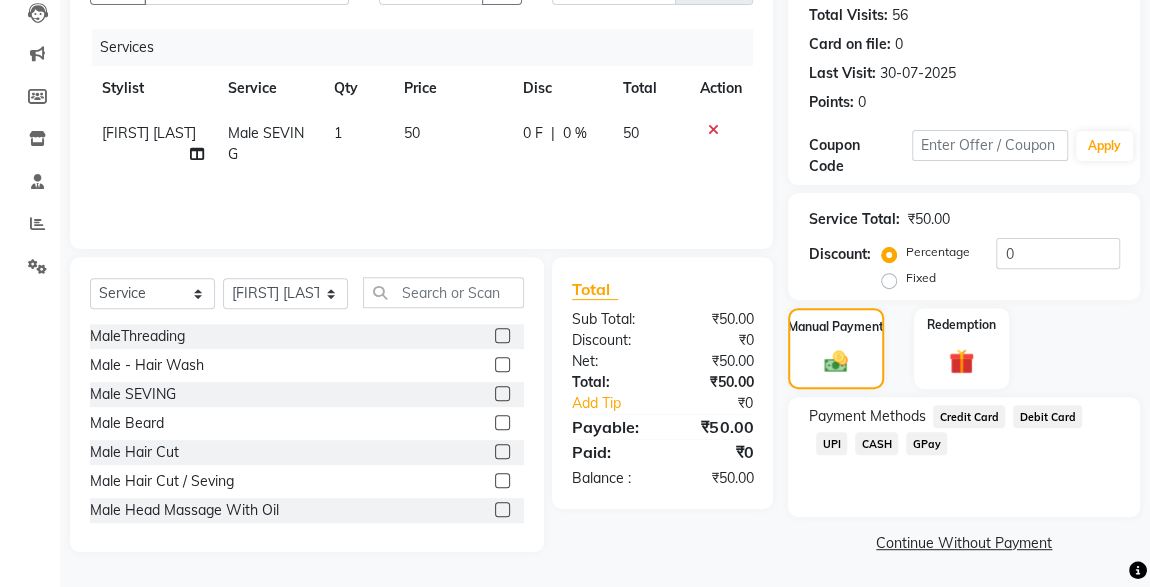 click on "CASH" 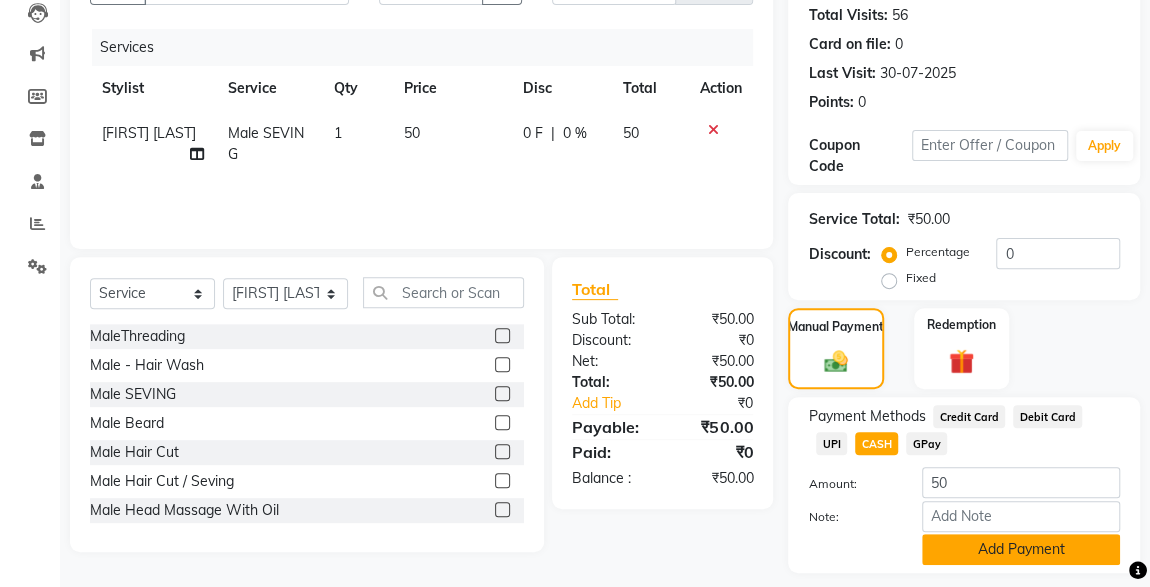 click on "Add Payment" 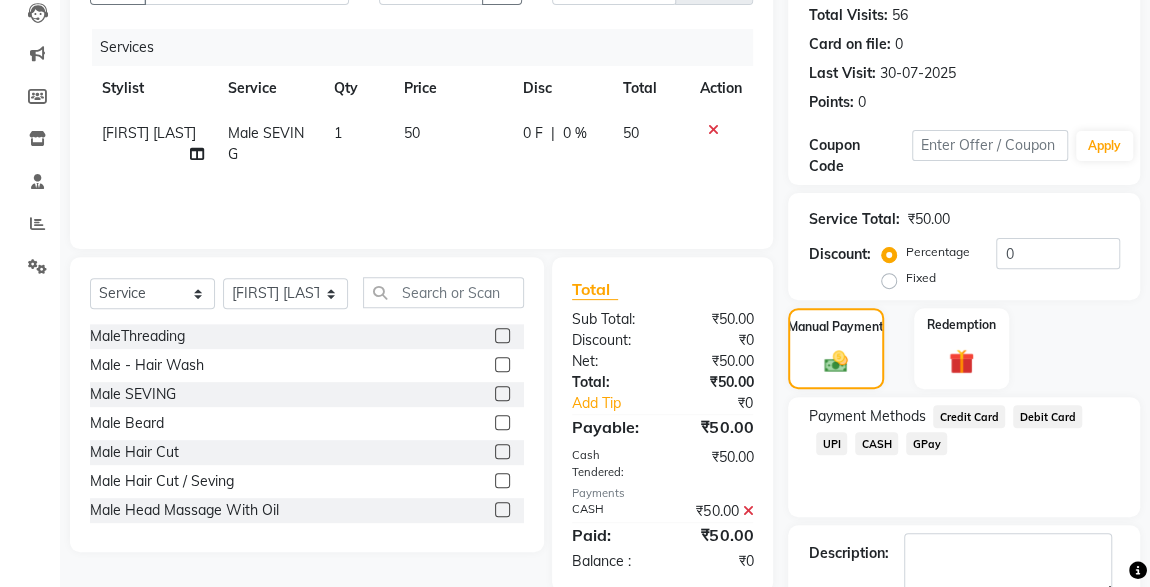 scroll, scrollTop: 330, scrollLeft: 0, axis: vertical 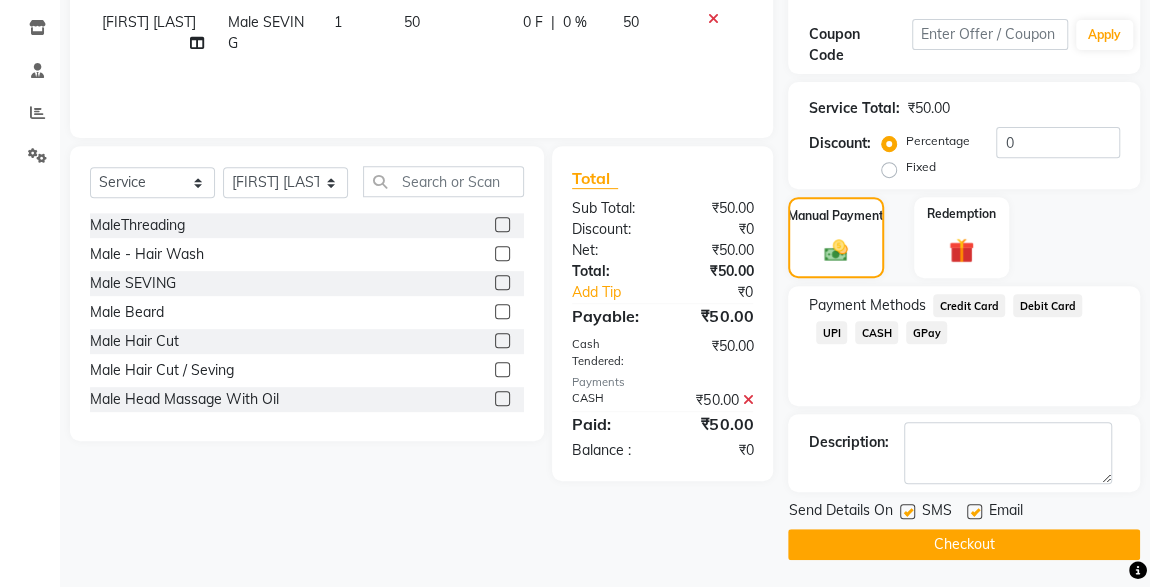 click 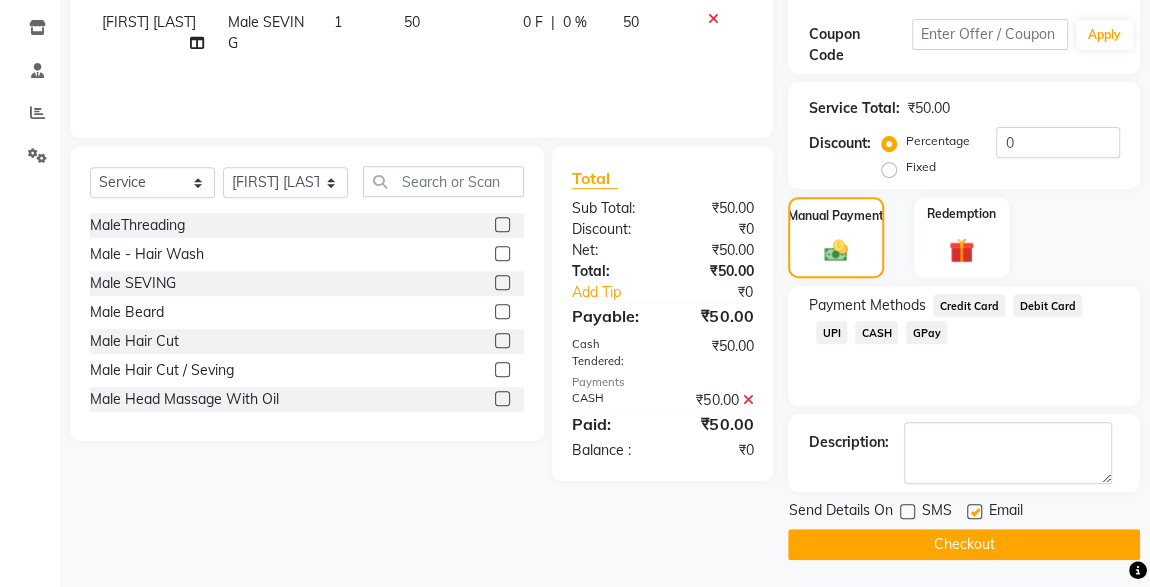 click on "Checkout" 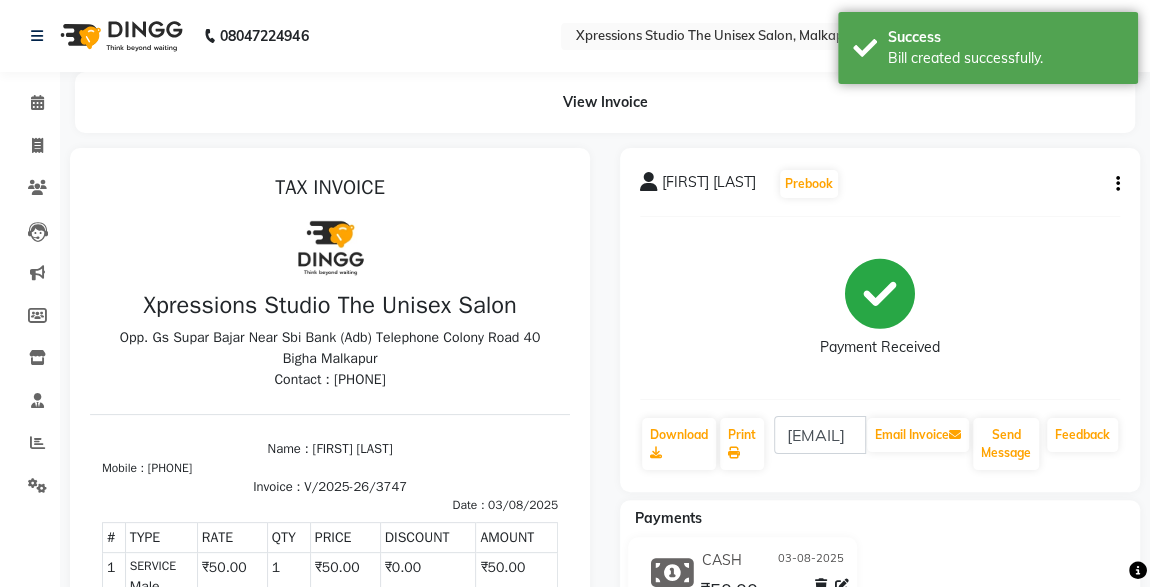 scroll, scrollTop: 0, scrollLeft: 0, axis: both 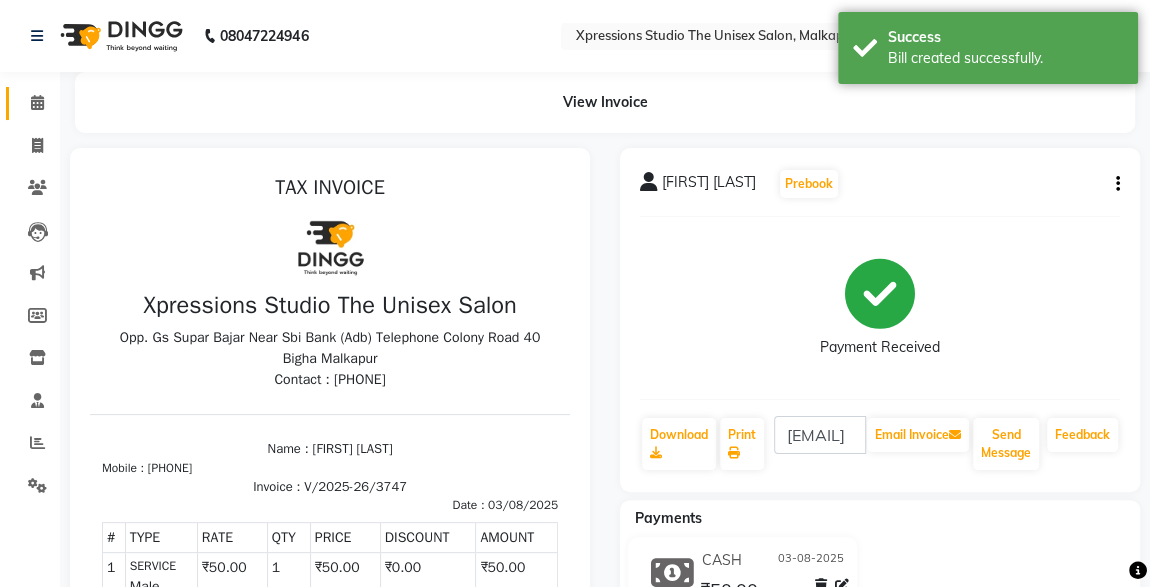 click on "Calendar" 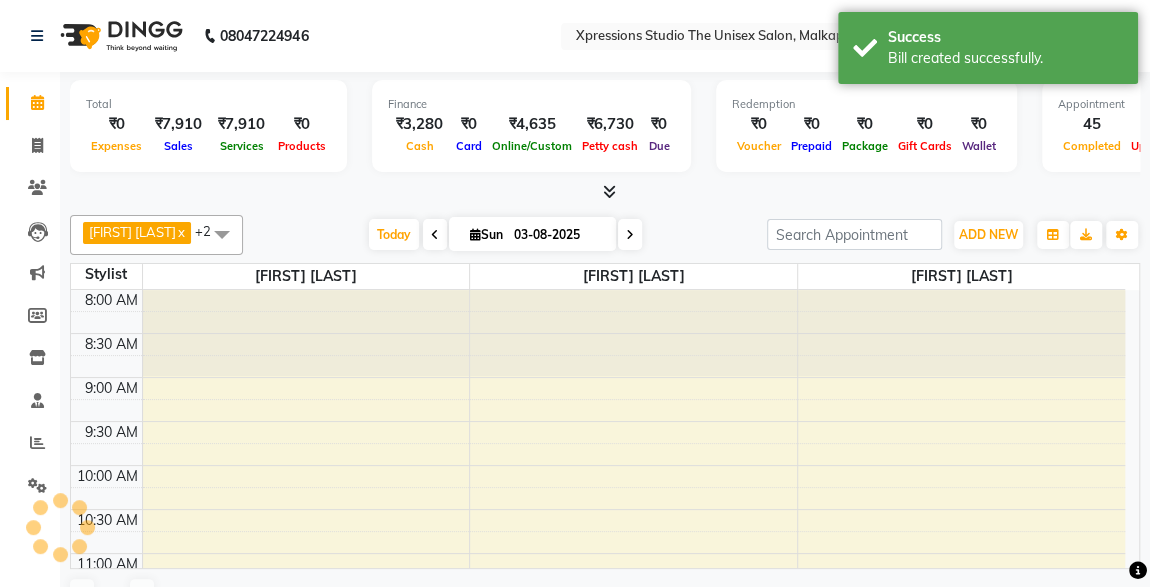 scroll, scrollTop: 1015, scrollLeft: 0, axis: vertical 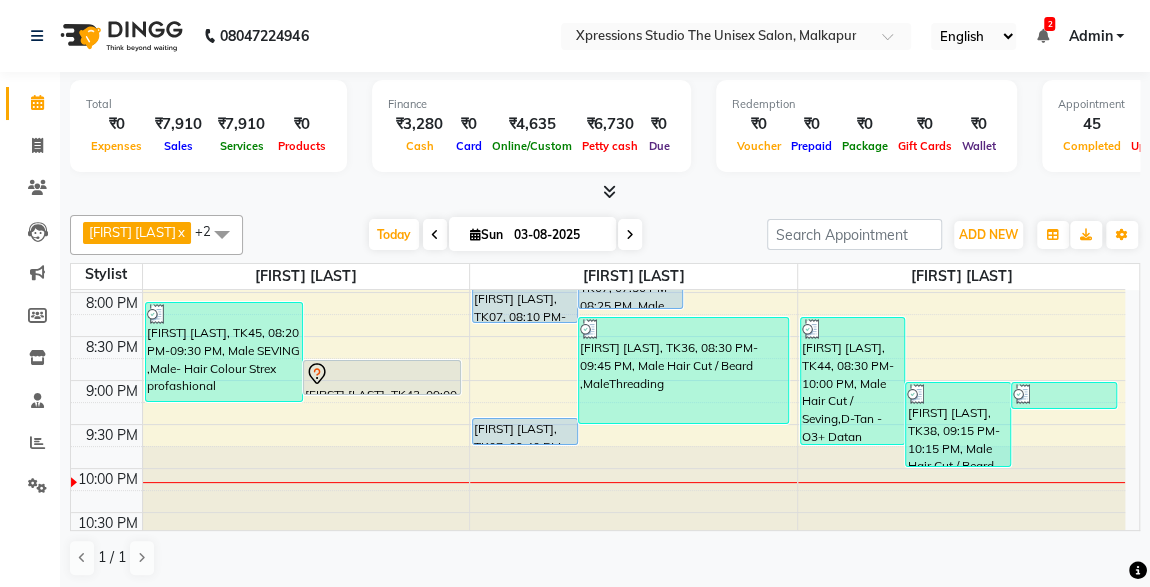click on "2" at bounding box center [1049, 24] 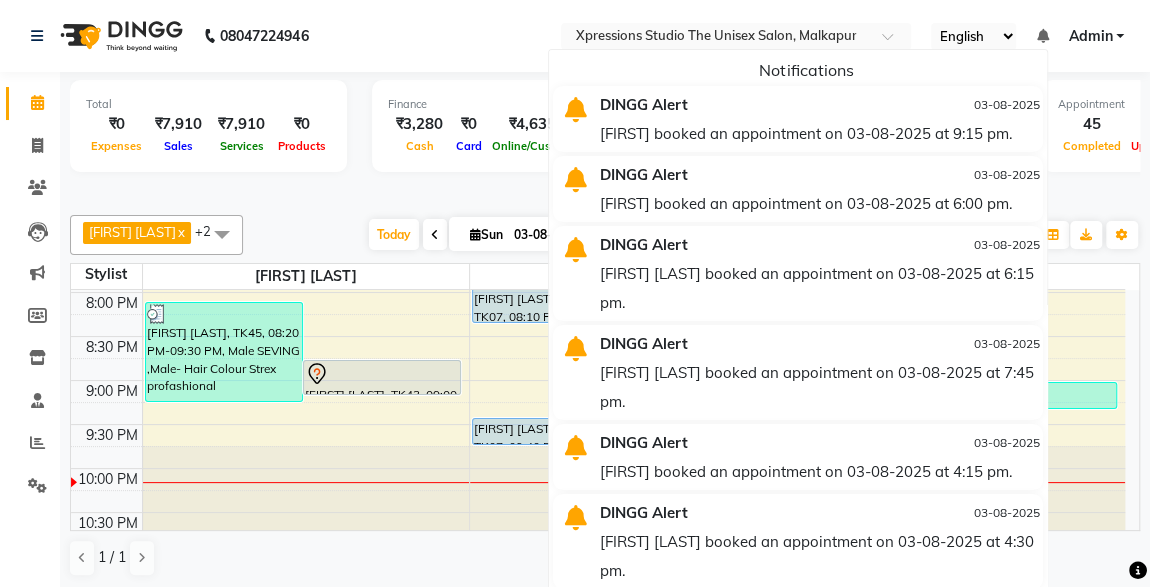 click on "DINGG Alert" at bounding box center [741, 104] 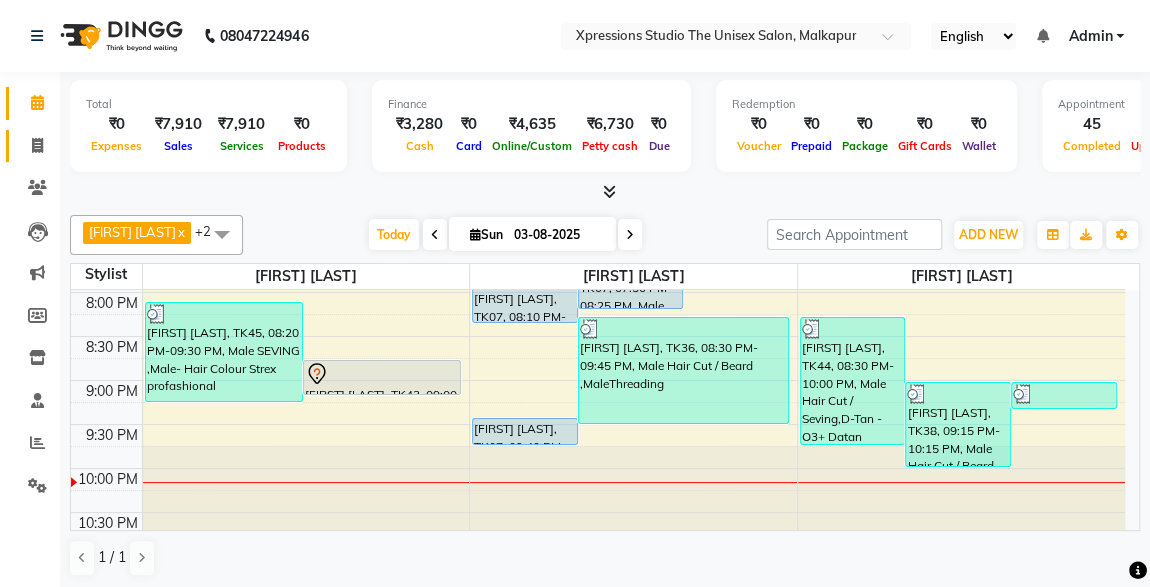 click on "Invoice" 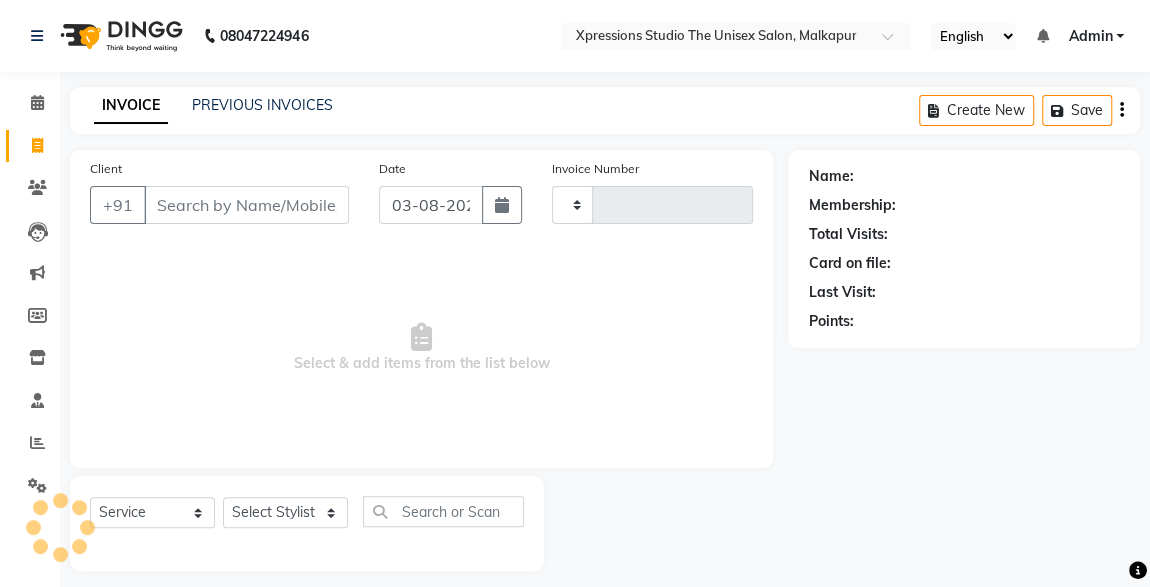 type on "3748" 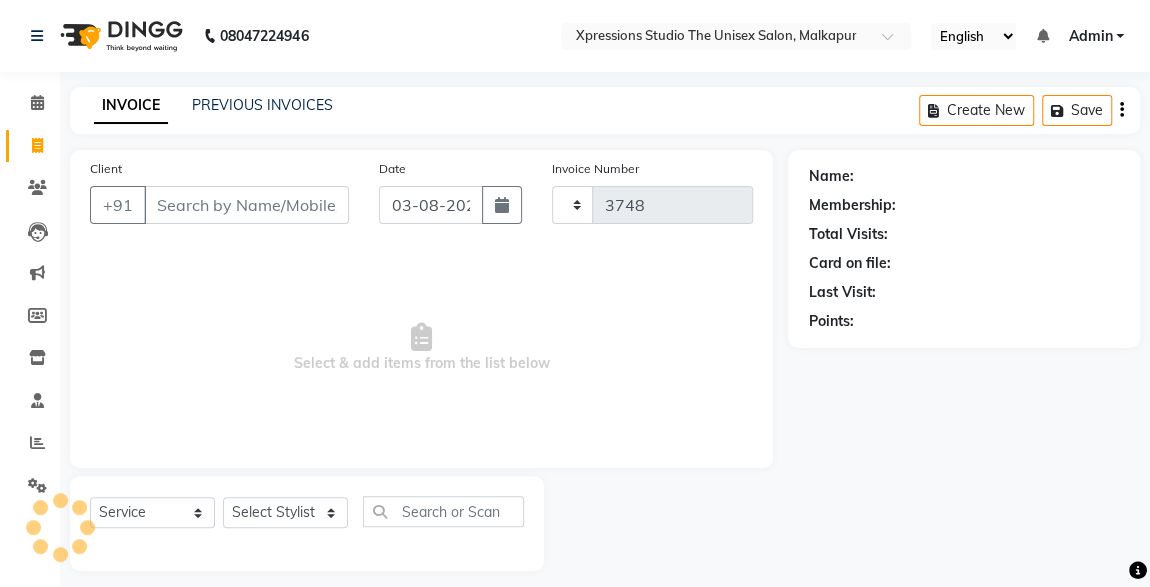 select on "7003" 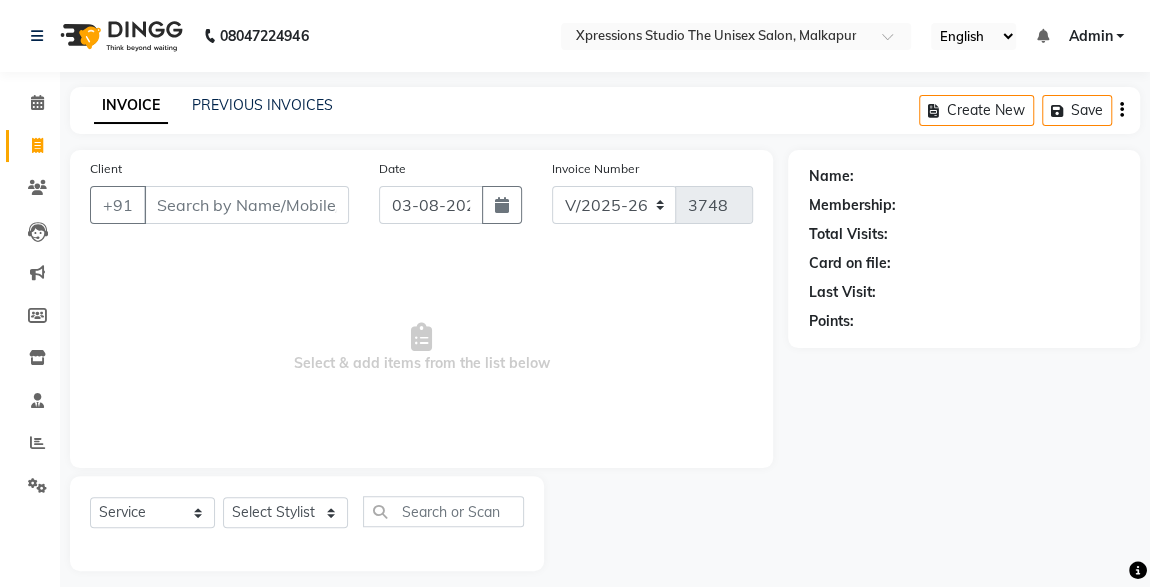 click on "Client" at bounding box center (246, 205) 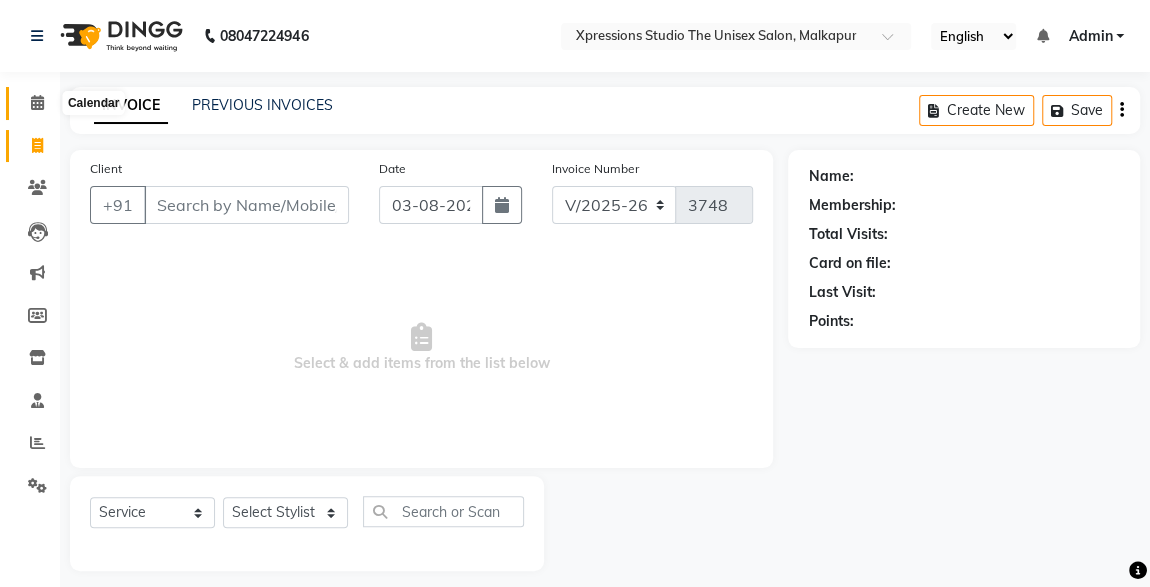click 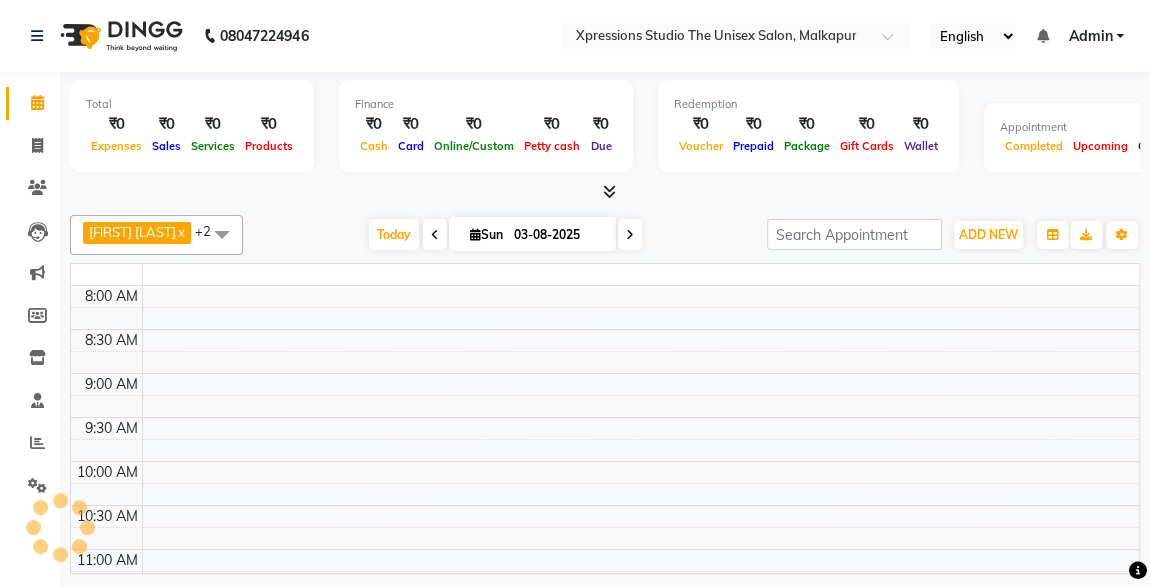 scroll, scrollTop: 0, scrollLeft: 0, axis: both 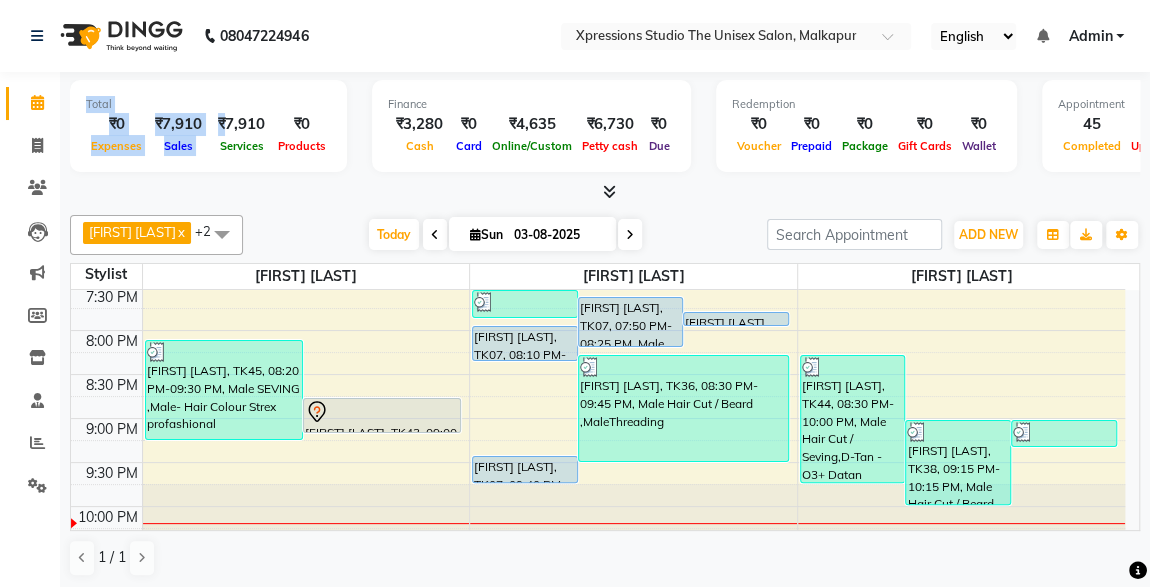 drag, startPoint x: 224, startPoint y: 130, endPoint x: 0, endPoint y: 169, distance: 227.36974 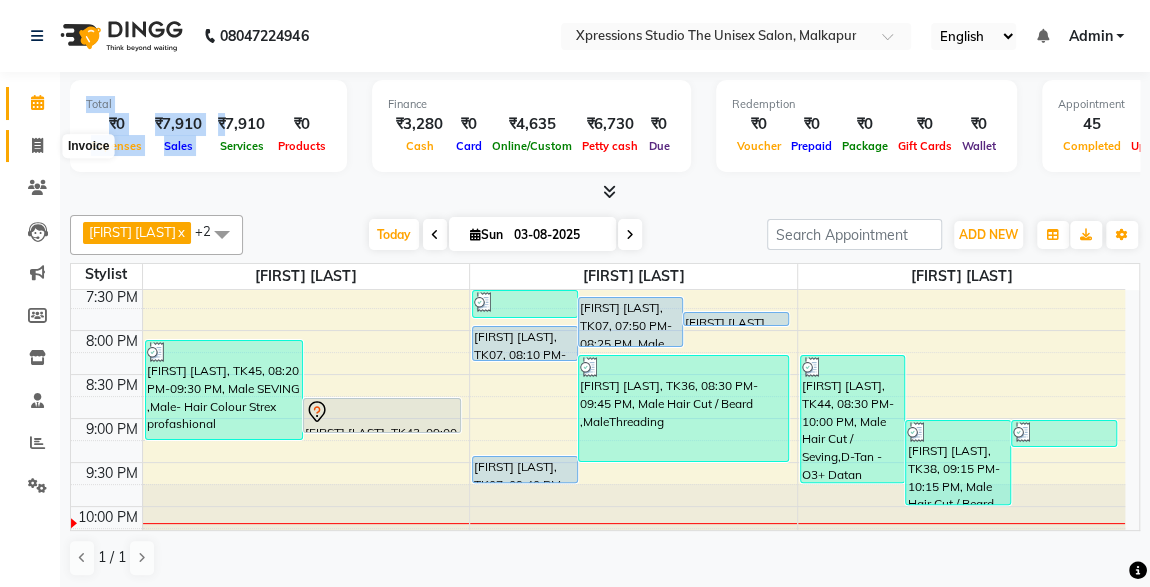 click 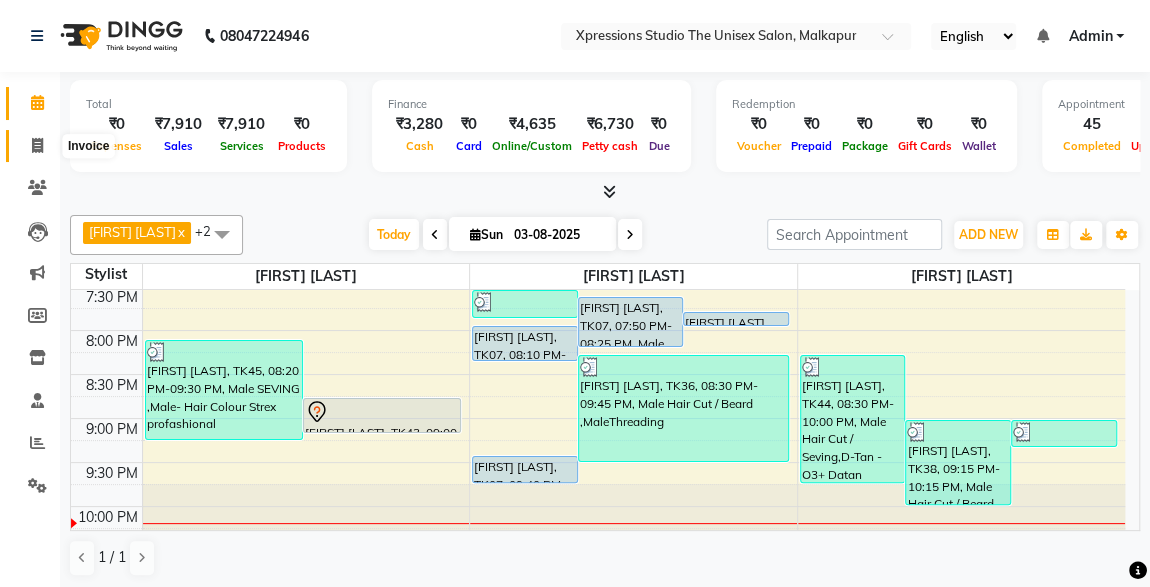 select on "service" 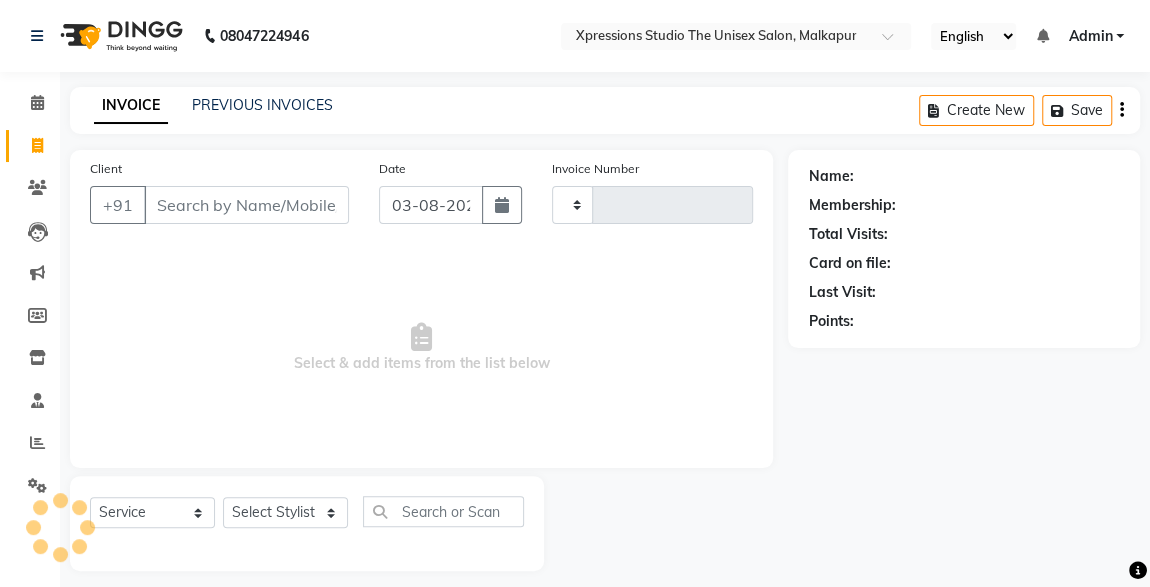 type on "3748" 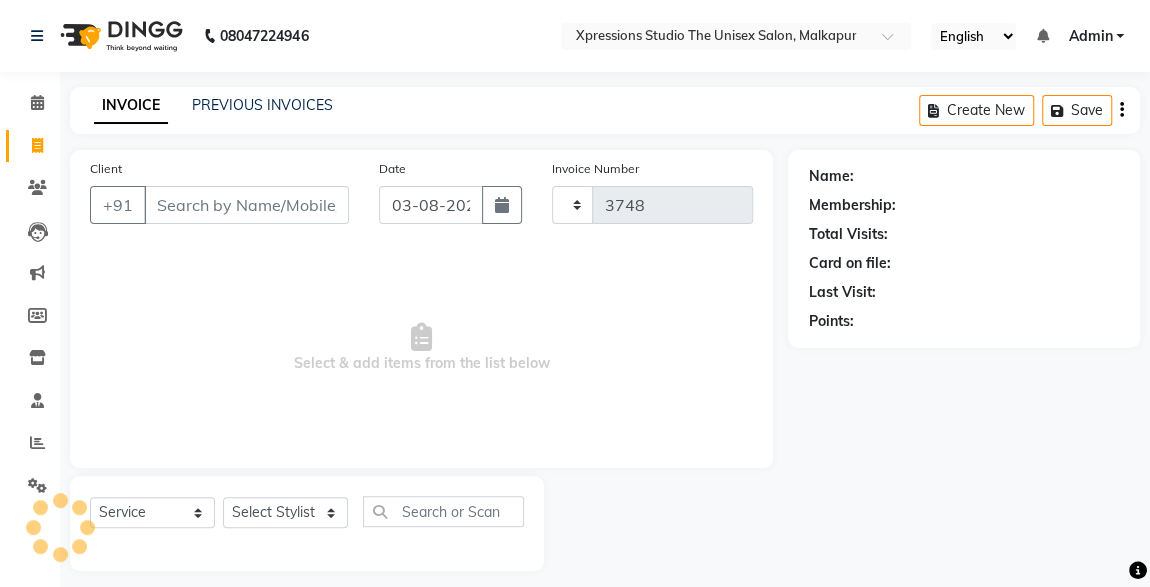 select on "7003" 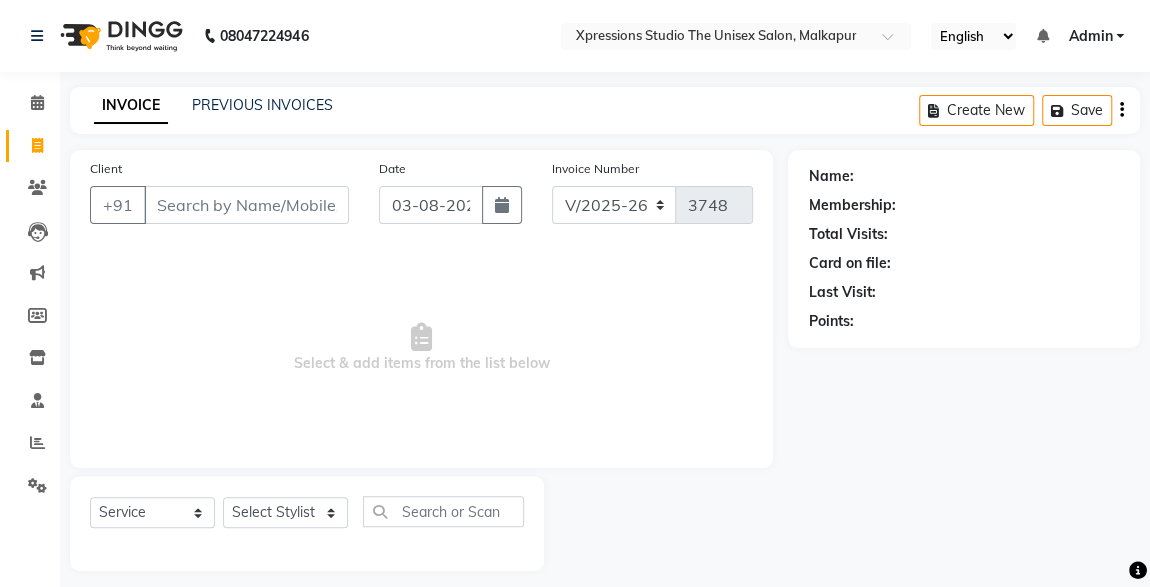 click on "Client" at bounding box center (246, 205) 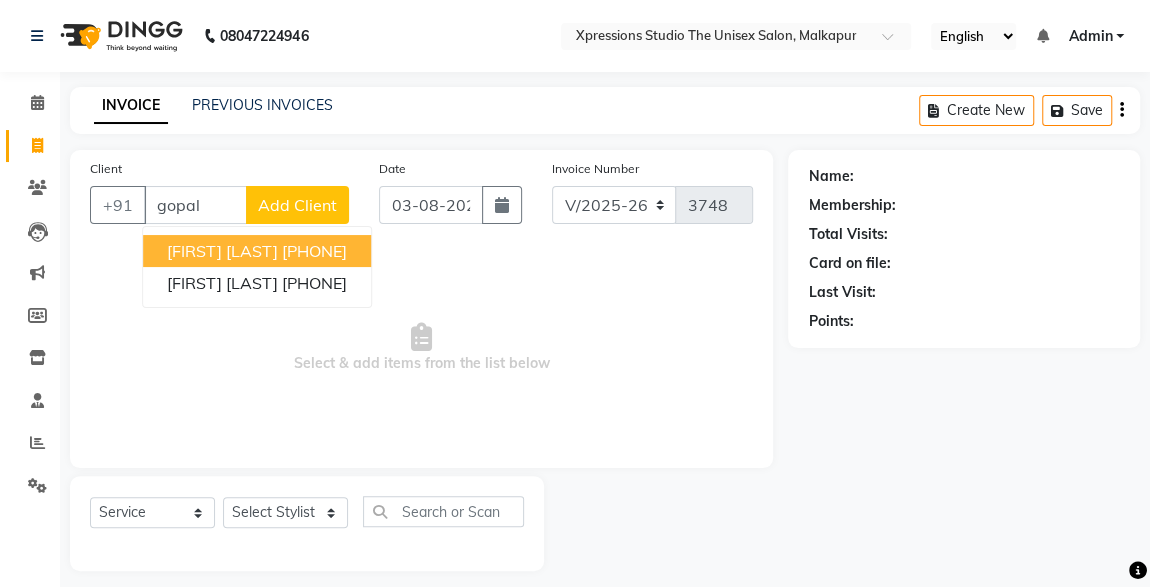 click on "[FIRST] [LAST]" at bounding box center (222, 251) 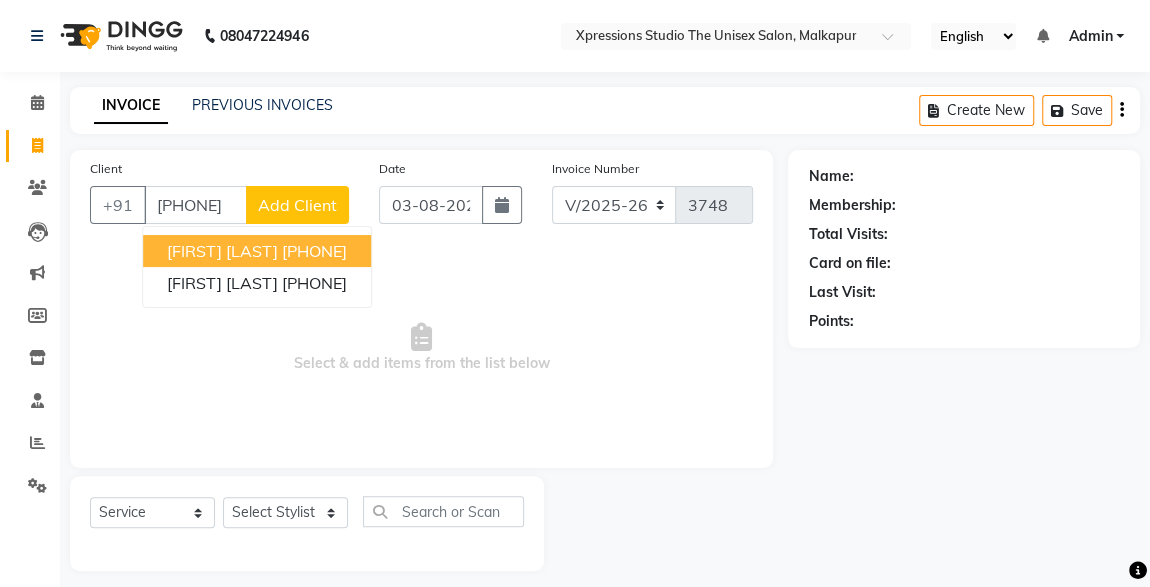 type on "[PHONE]" 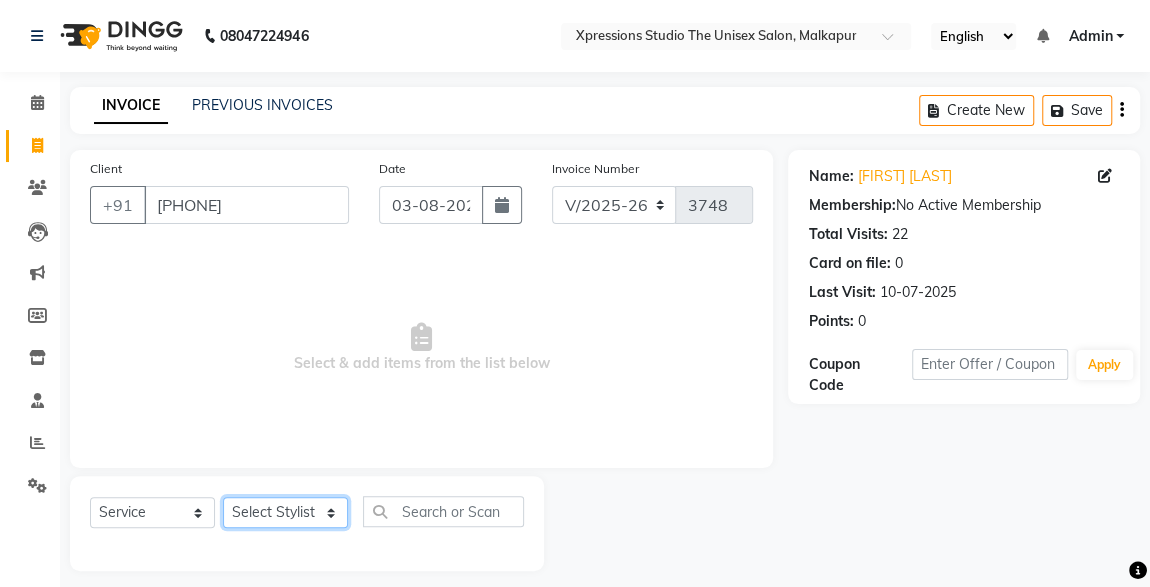 drag, startPoint x: 266, startPoint y: 506, endPoint x: 291, endPoint y: 479, distance: 36.796738 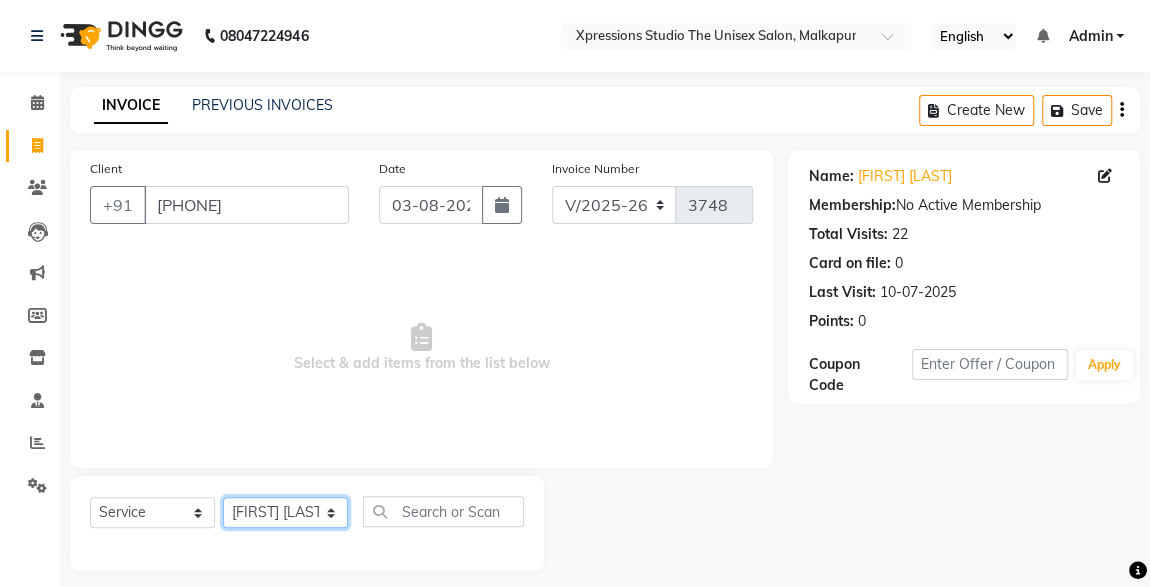 click on "Select Stylist [FIRST] [LAST] [FIRST] [LAST]" 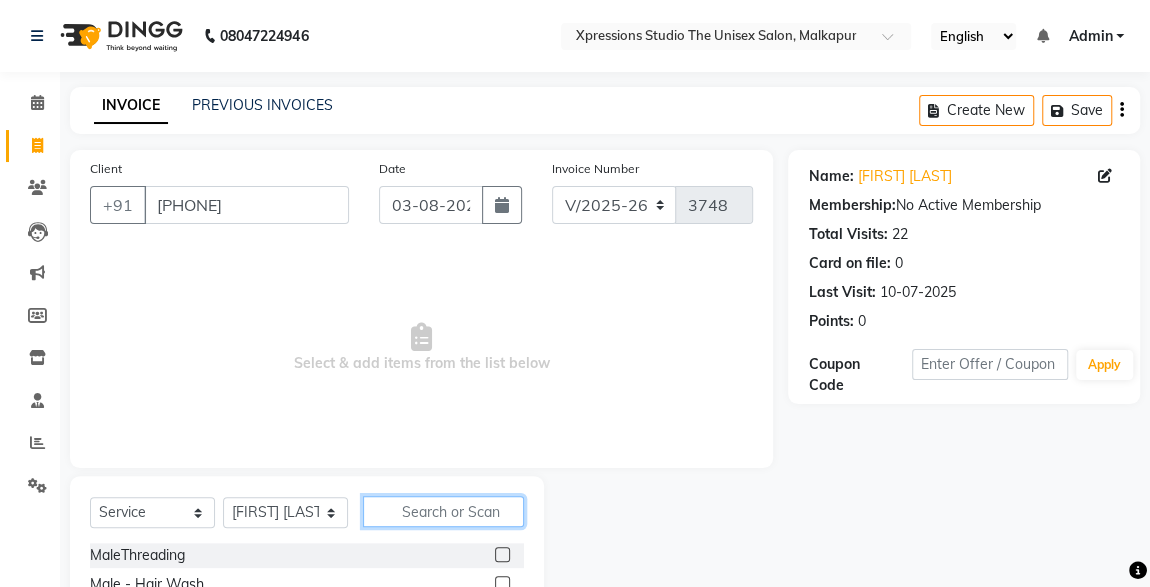 click 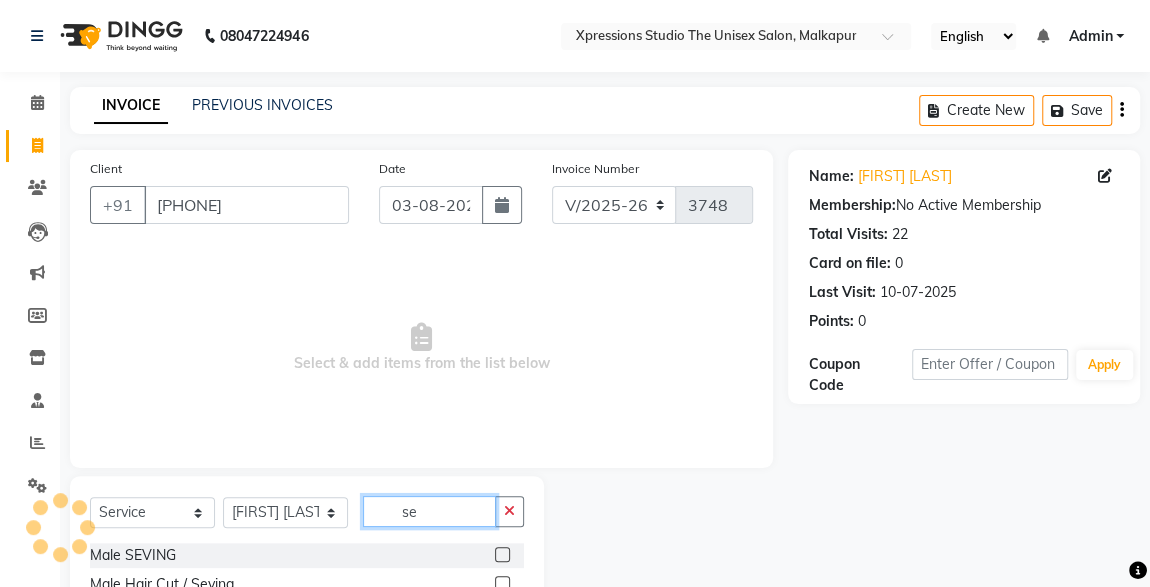 type on "se" 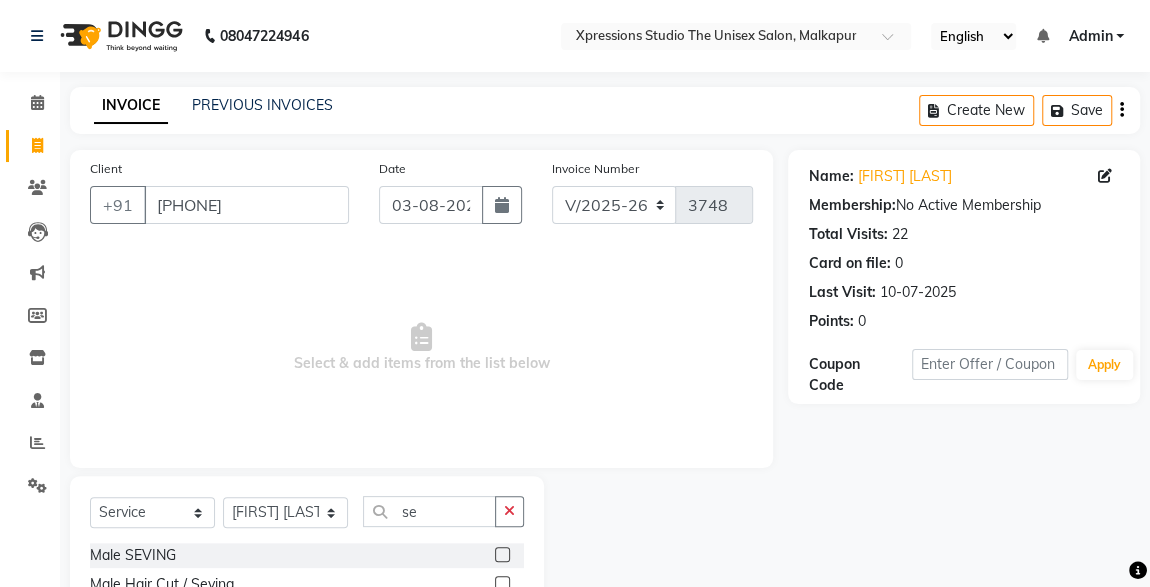 click 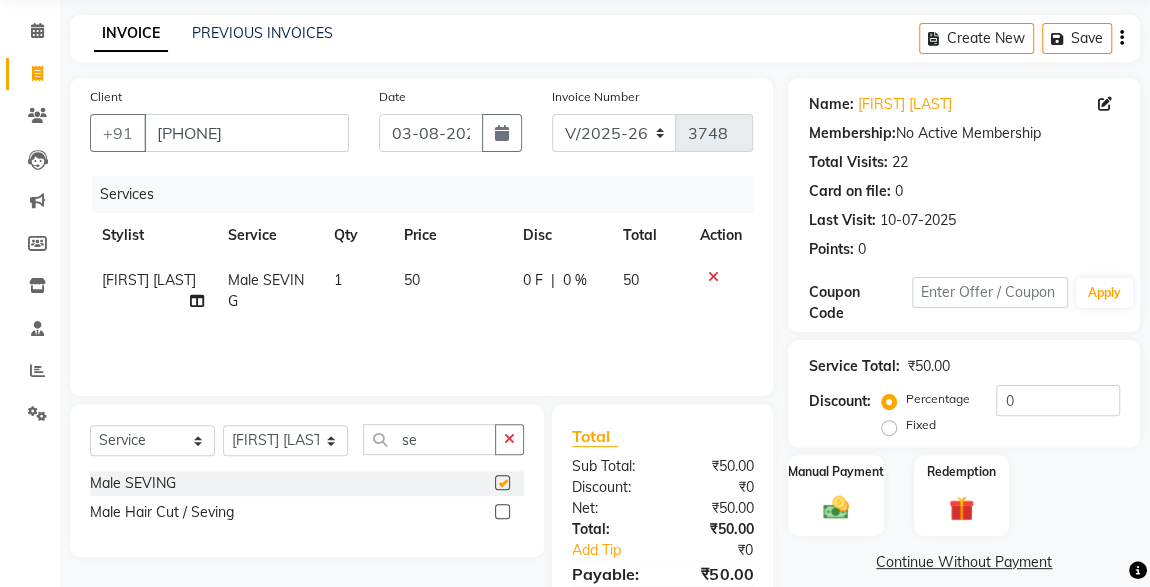 checkbox on "false" 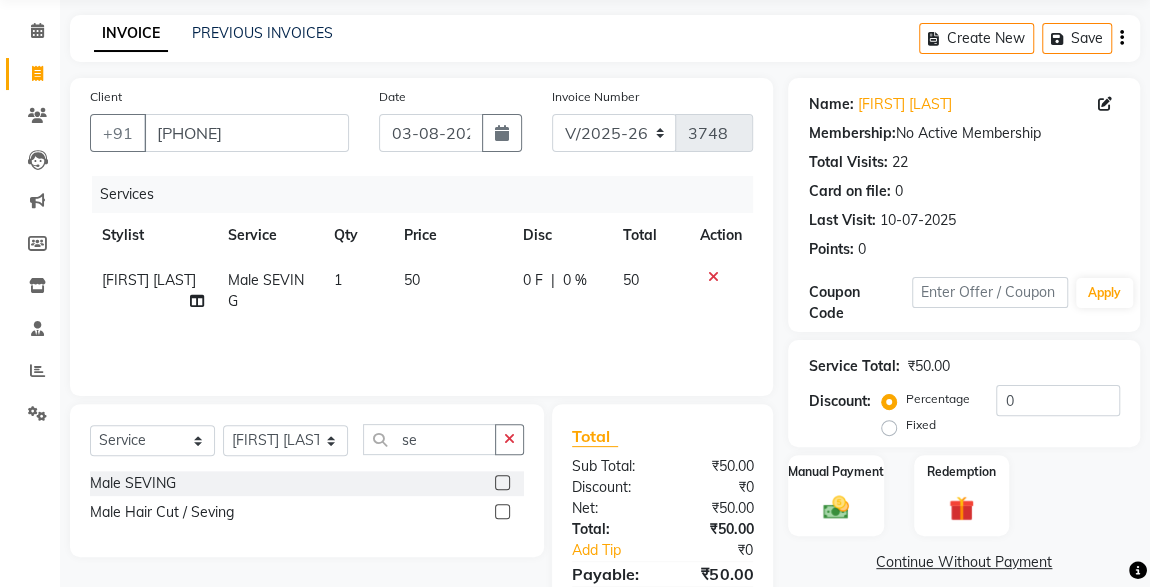 click 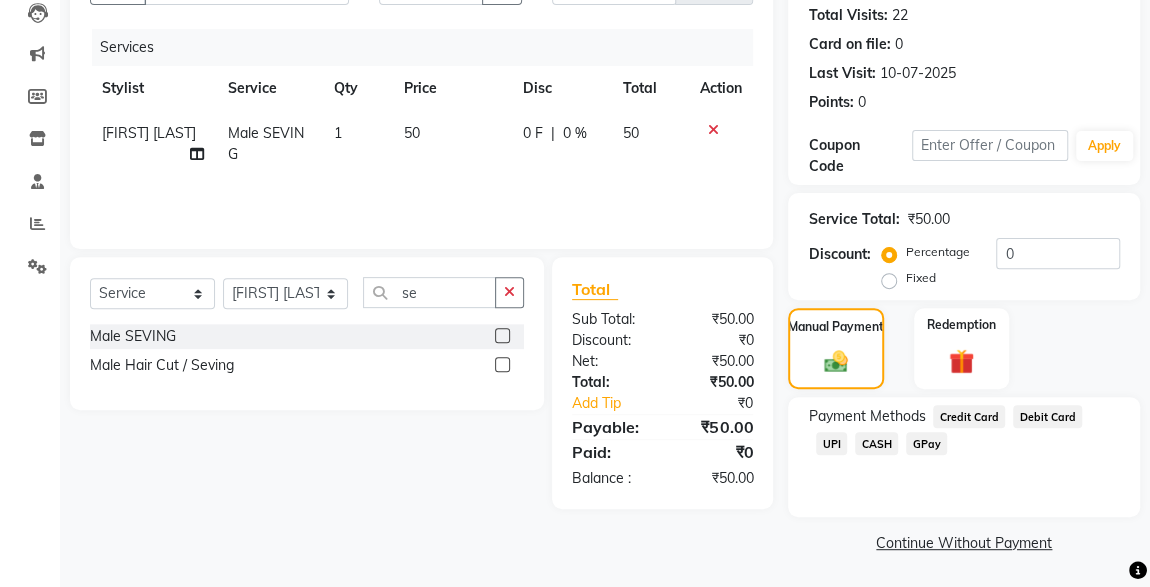 click on "CASH" 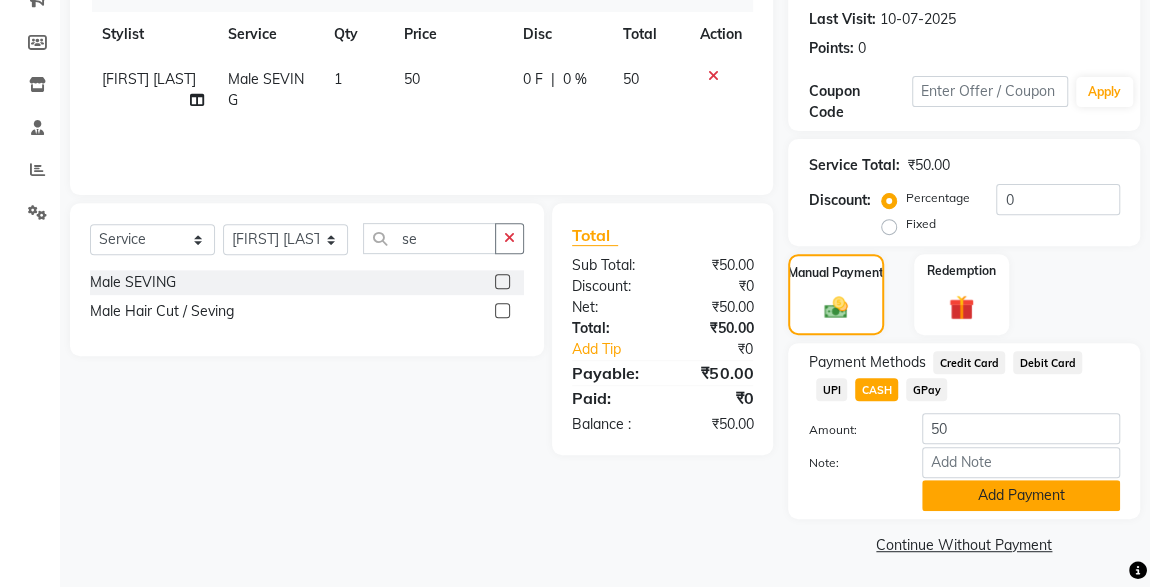click on "Add Payment" 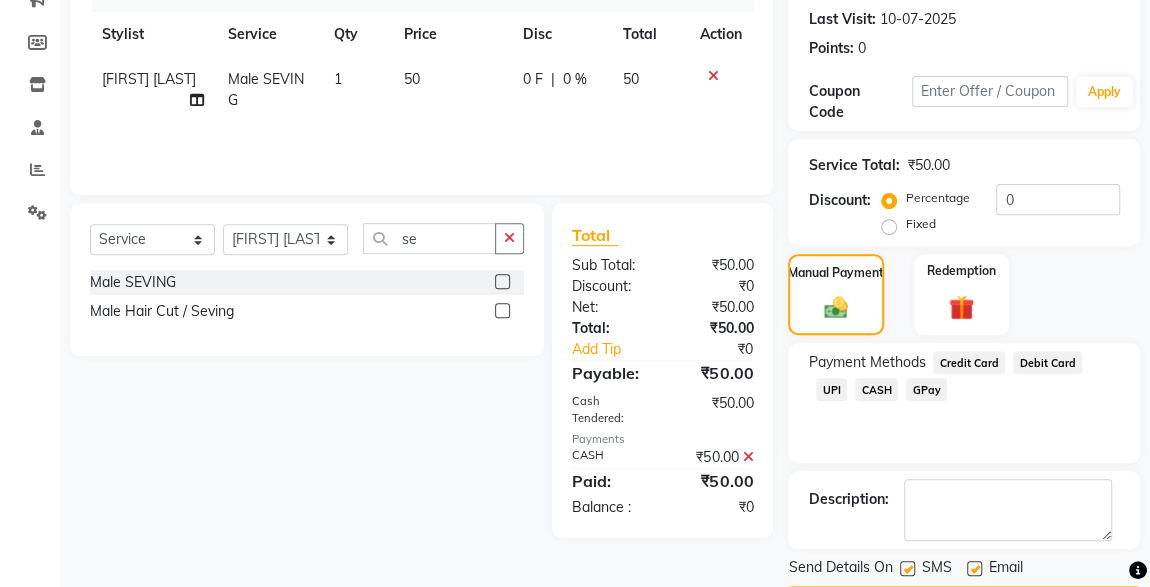 scroll, scrollTop: 330, scrollLeft: 0, axis: vertical 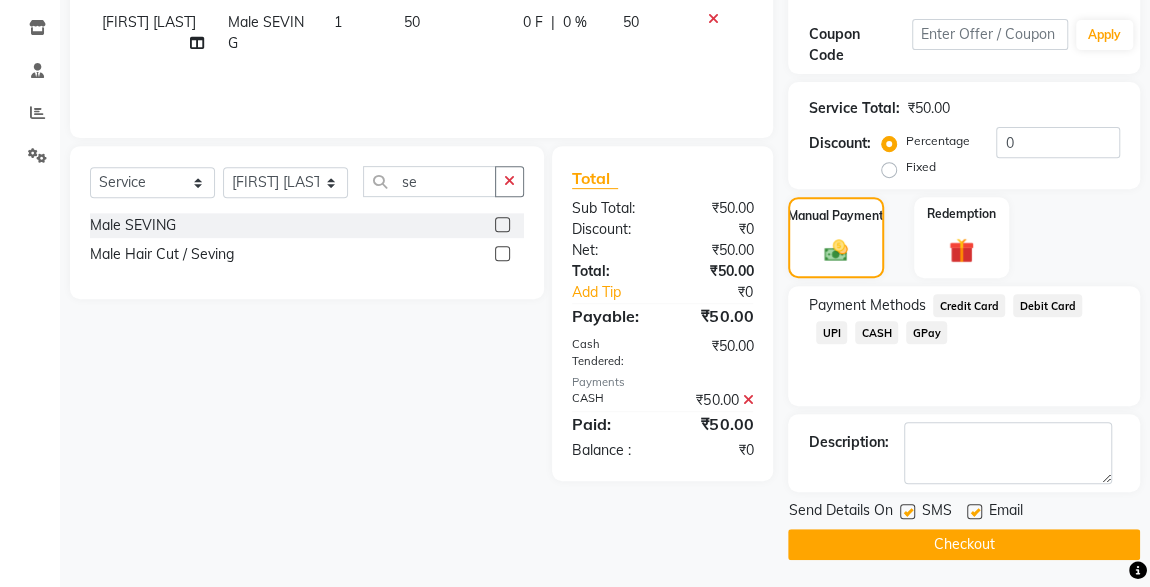 click 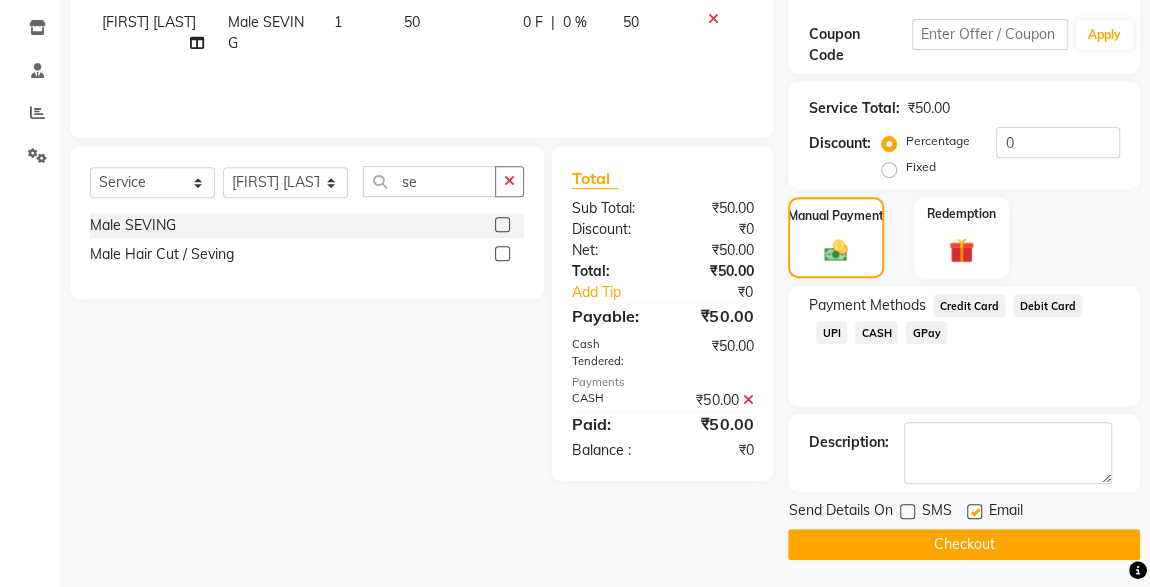 click on "Checkout" 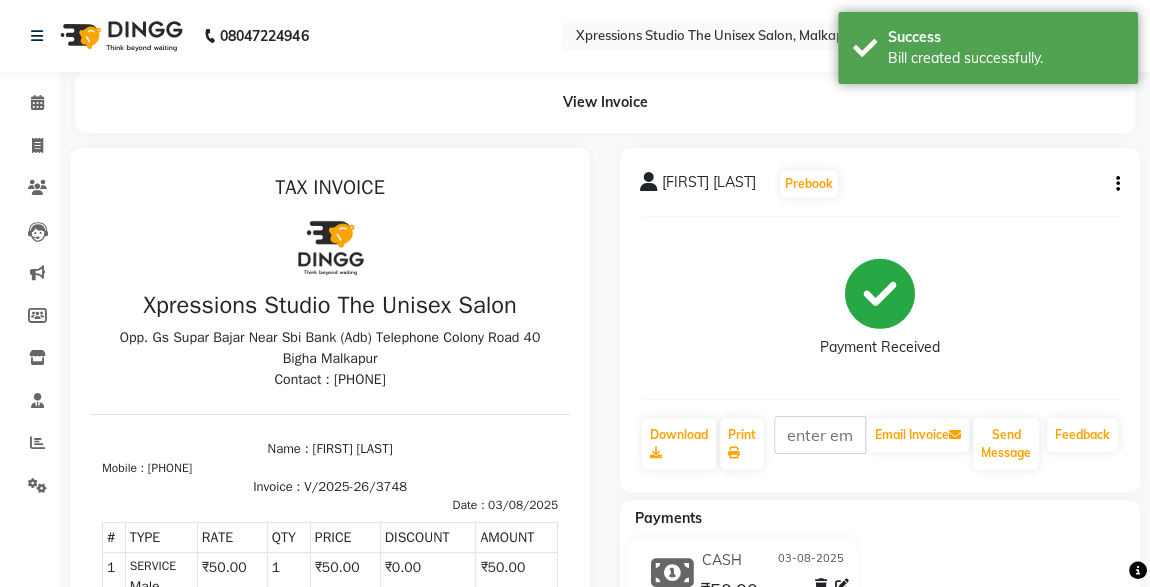 scroll, scrollTop: 0, scrollLeft: 0, axis: both 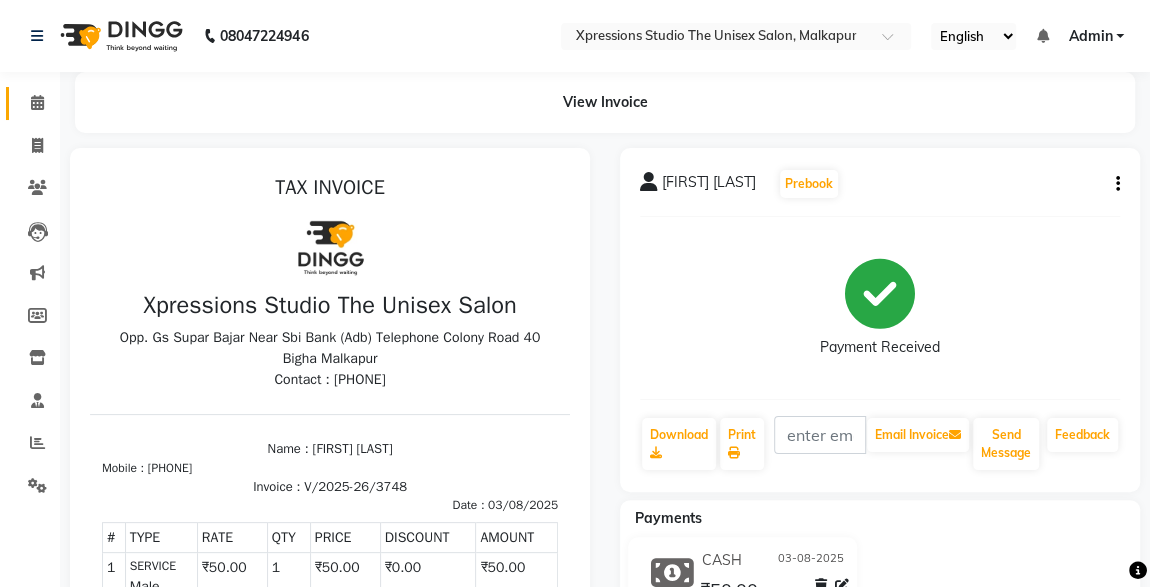 click on "Calendar" 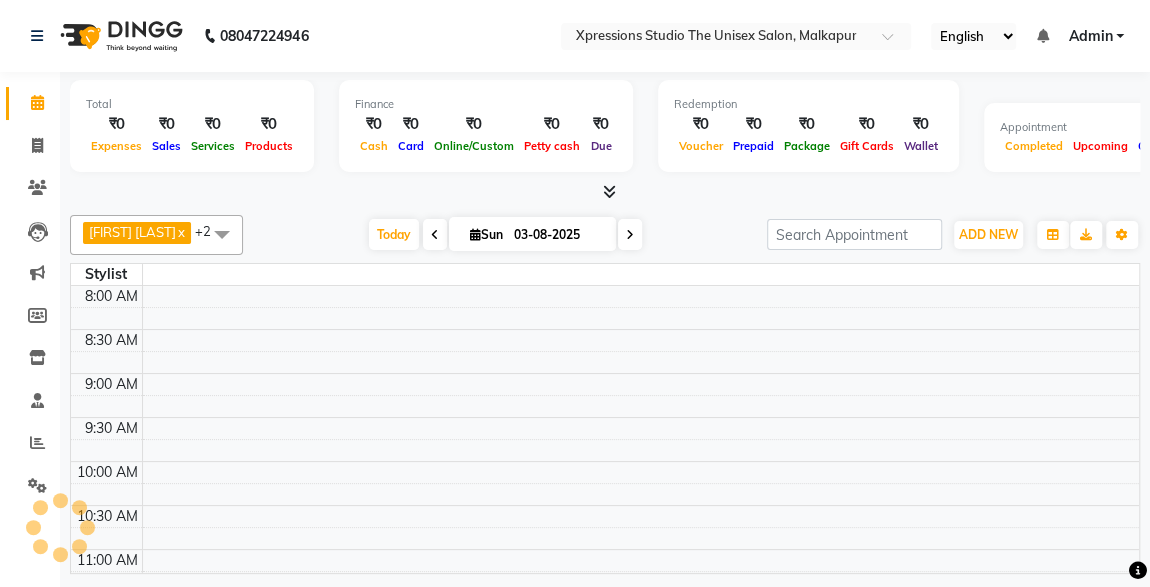 scroll, scrollTop: 1015, scrollLeft: 0, axis: vertical 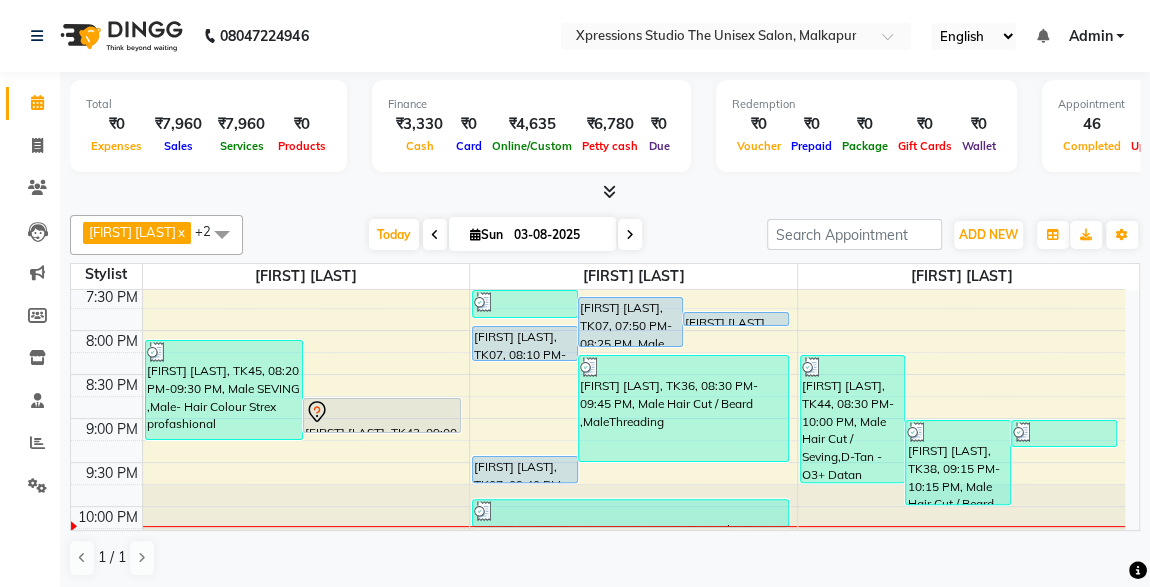 click at bounding box center (605, 192) 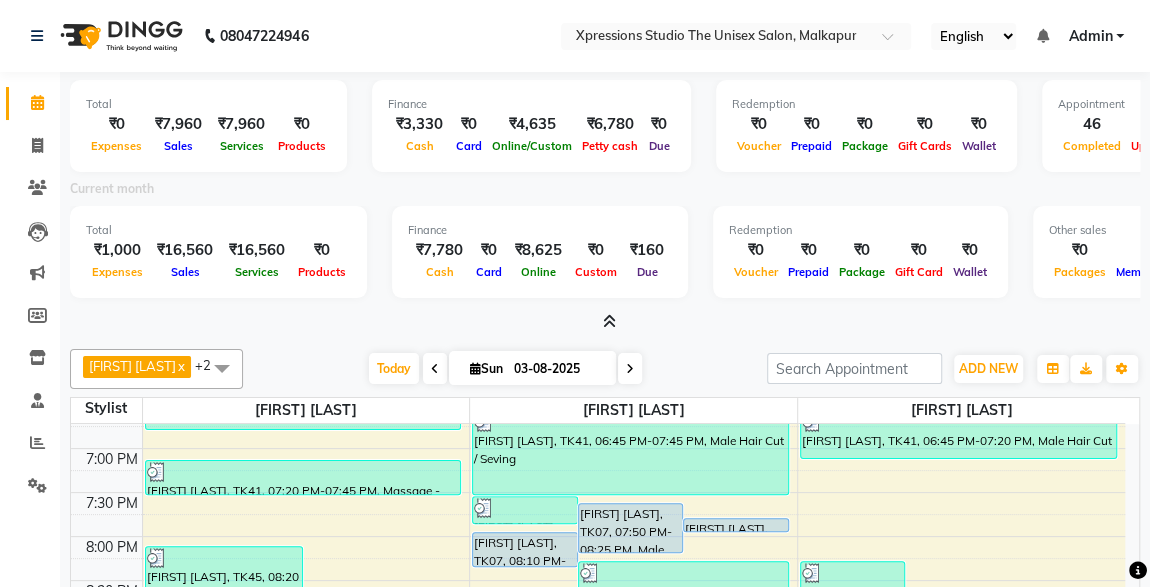 scroll, scrollTop: 906, scrollLeft: 0, axis: vertical 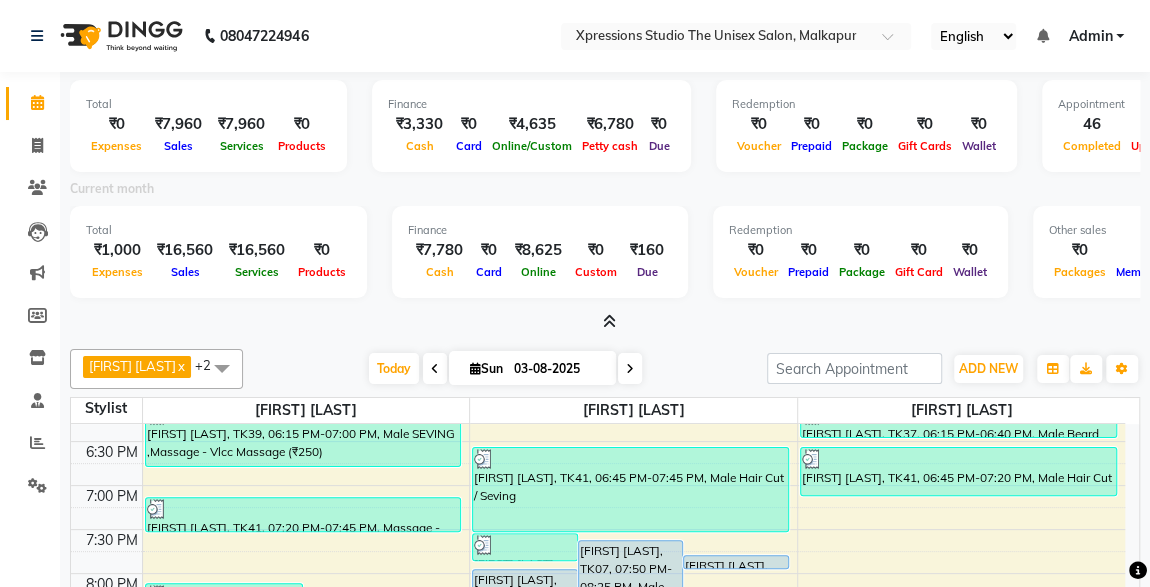 click at bounding box center [609, 321] 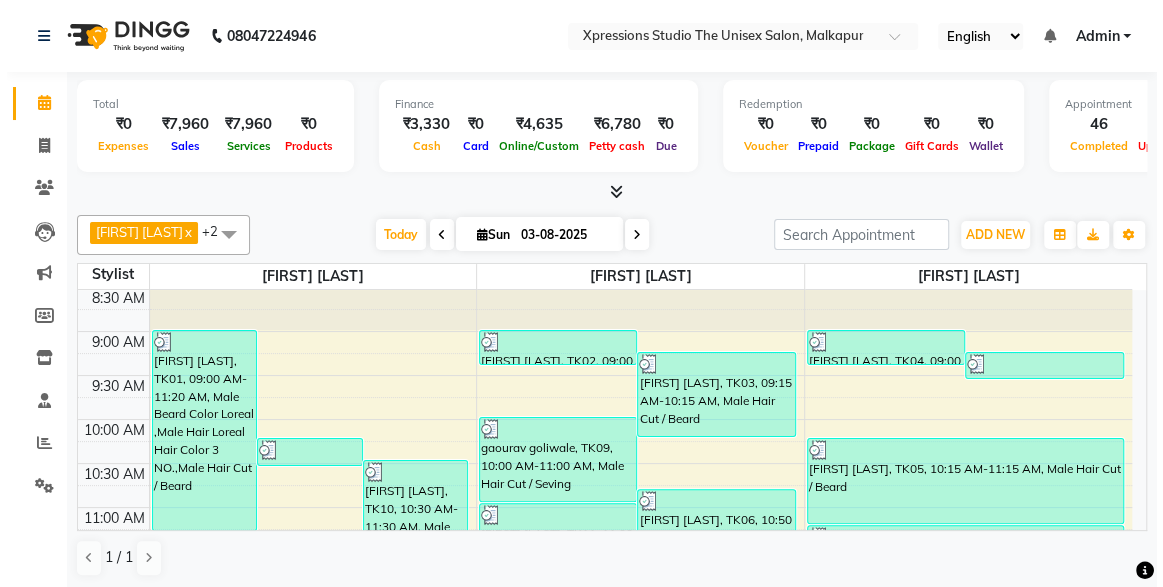 scroll, scrollTop: 0, scrollLeft: 0, axis: both 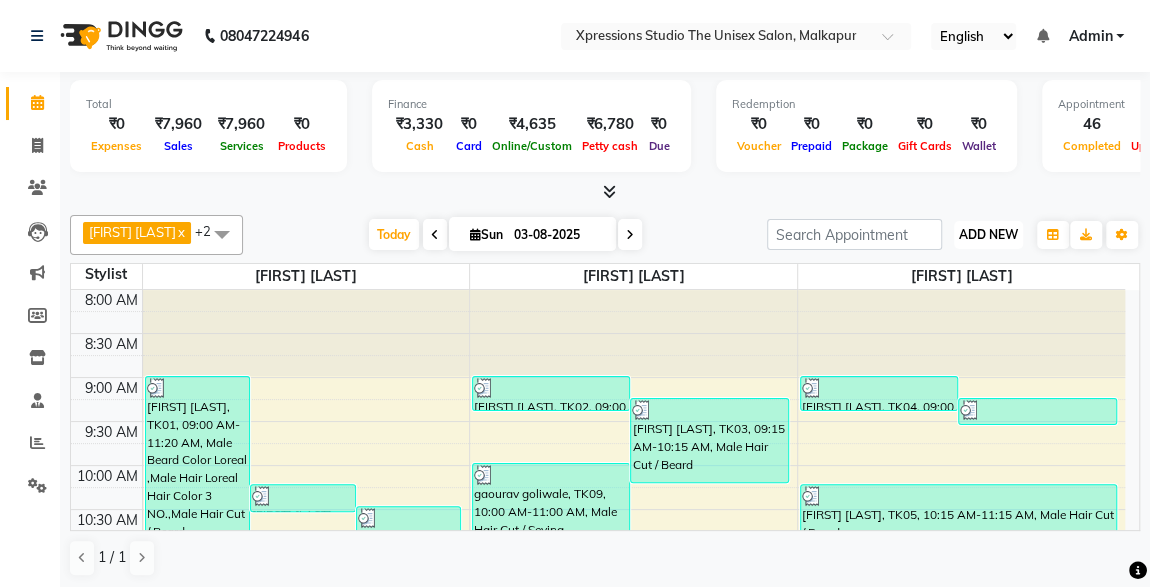 click on "ADD NEW Toggle Dropdown" at bounding box center [988, 235] 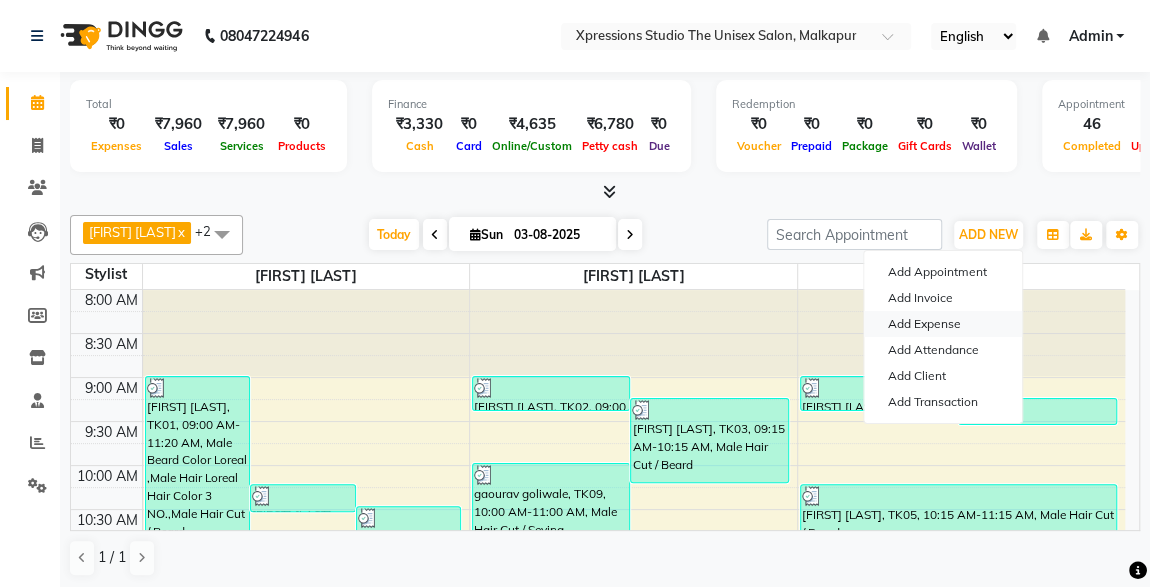 click on "Add Expense" at bounding box center [943, 324] 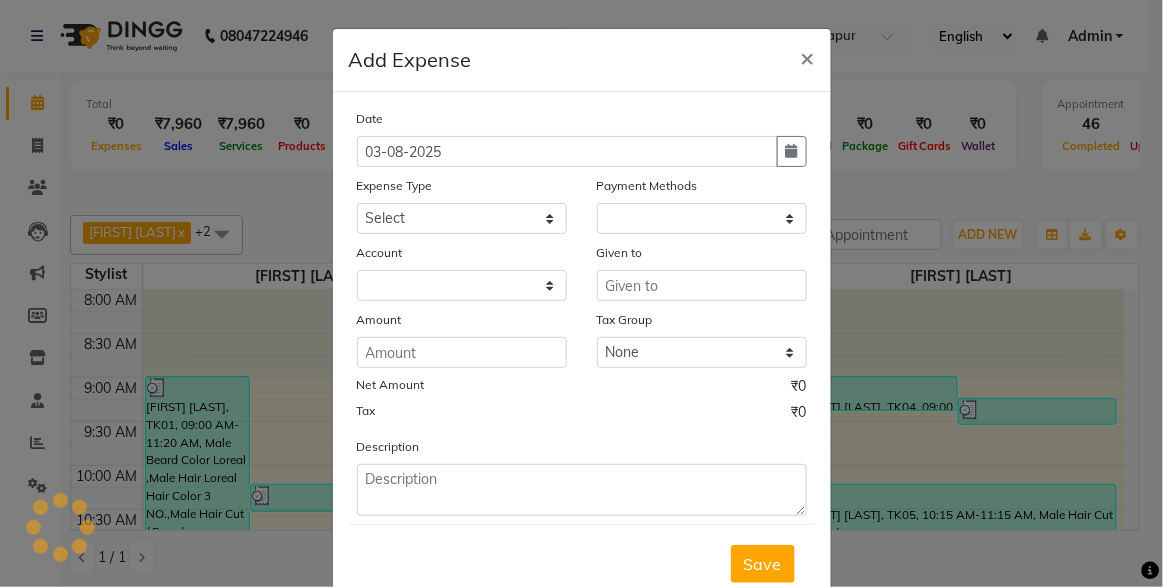 select on "1" 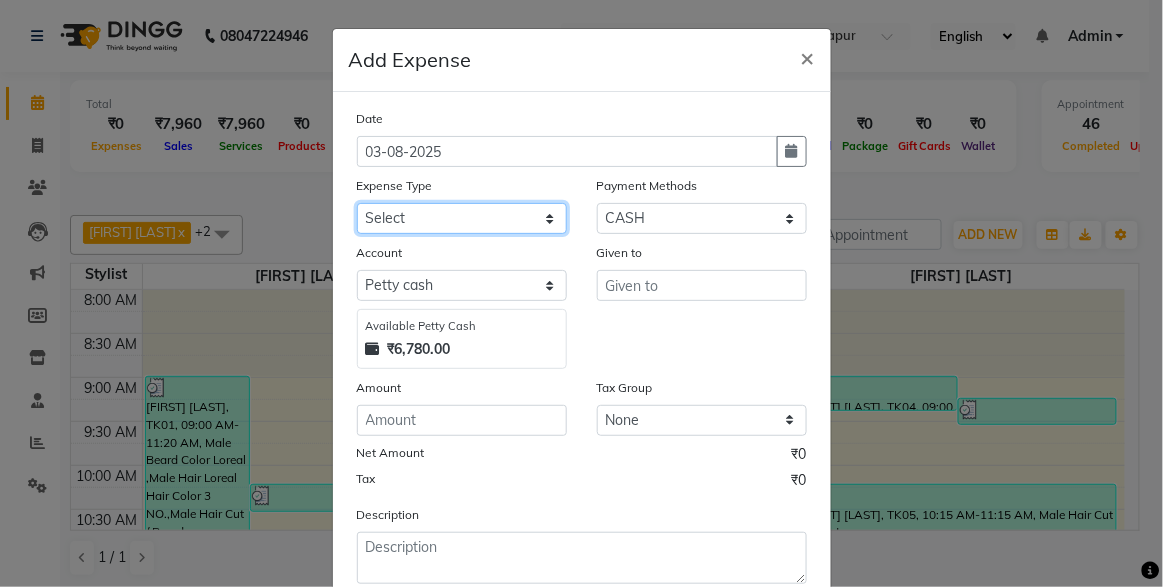 click on "Select [FIRST] [LAST] [LAST] Advance Advance Salary Bank charges Cash transfer to bank Client Snacks Fuel Har Maintenance Marketing Minnral Wather Other Product Rent [FIRST] Advance [FIRST] Advance Salary Shiv Chatrapati Bank Someshwar Bank Staff Snacks Tea & Refreshment" 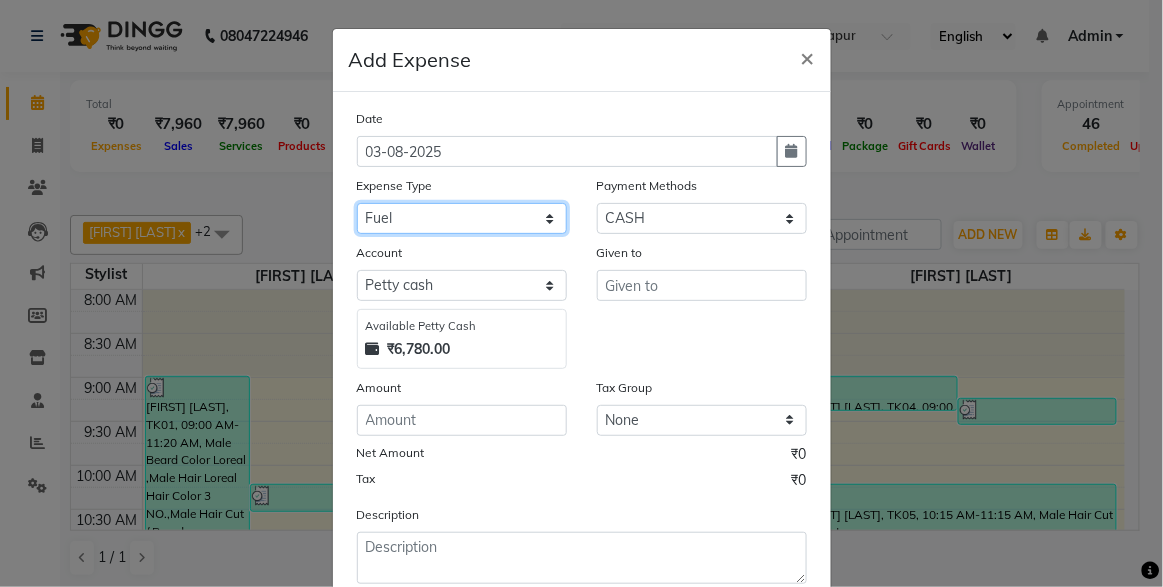 click on "Select [FIRST] [LAST] [LAST] Advance Advance Salary Bank charges Cash transfer to bank Client Snacks Fuel Har Maintenance Marketing Minnral Wather Other Product Rent [FIRST] Advance [FIRST] Advance Salary Shiv Chatrapati Bank Someshwar Bank Staff Snacks Tea & Refreshment" 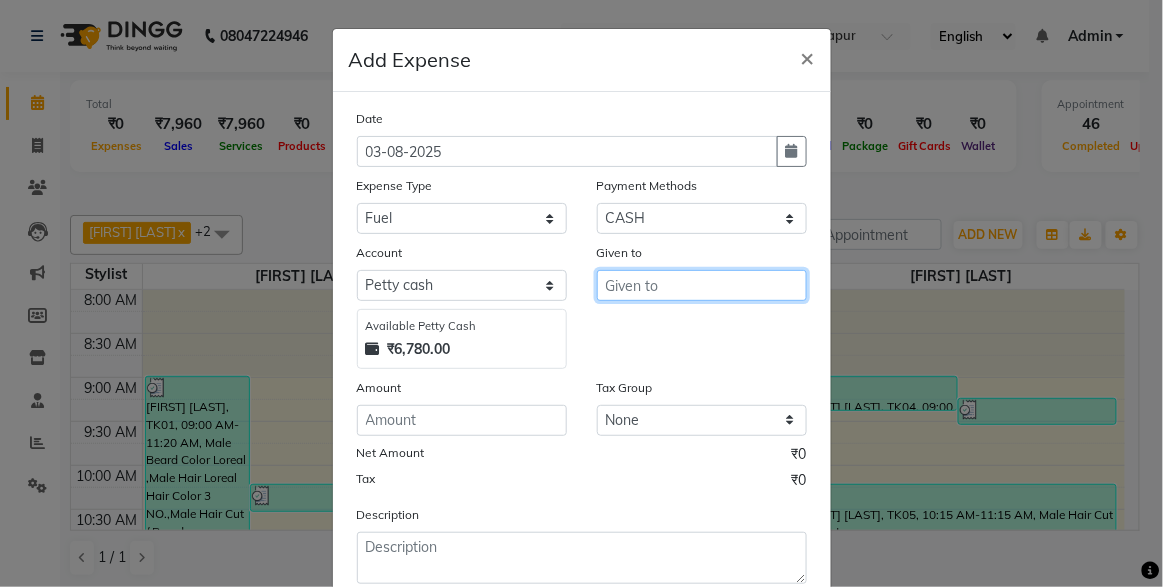 click at bounding box center (702, 285) 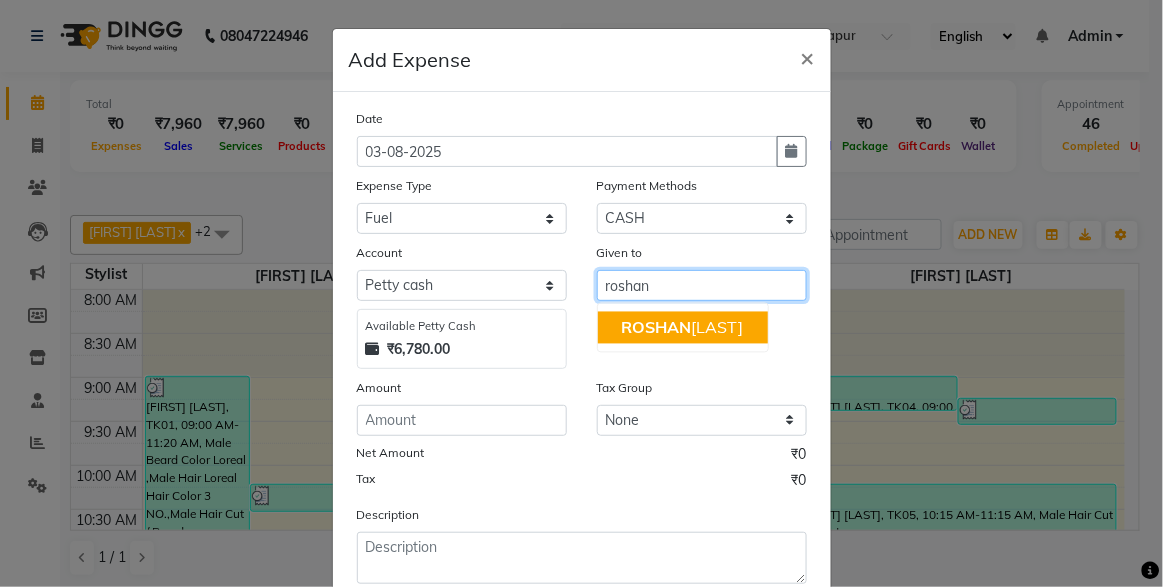 click on "[FIRST] [LAST]" at bounding box center (683, 328) 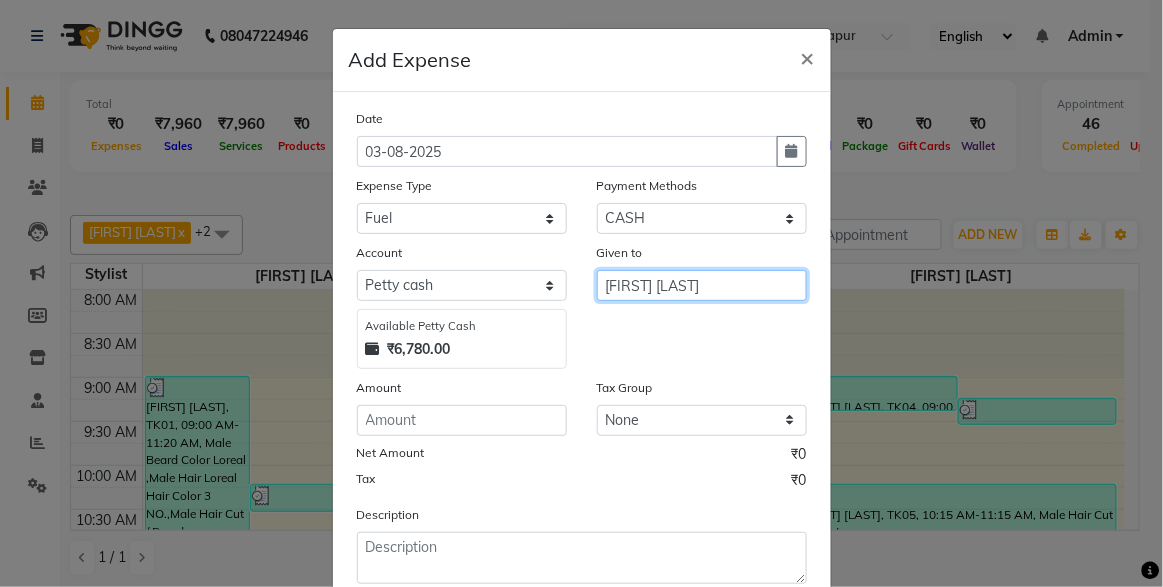 type on "[FIRST] [LAST]" 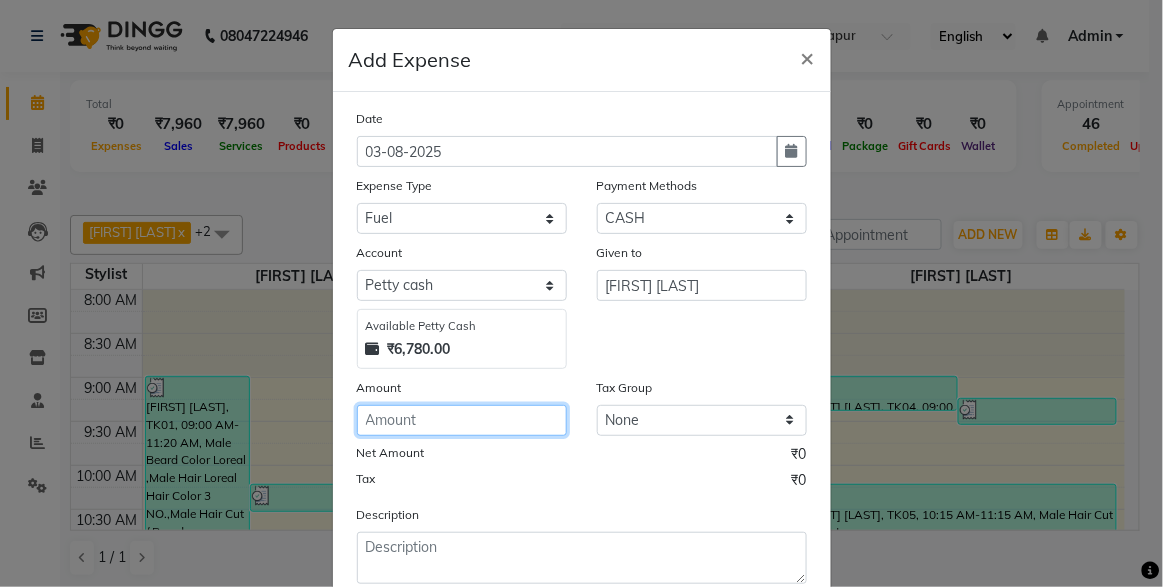 click 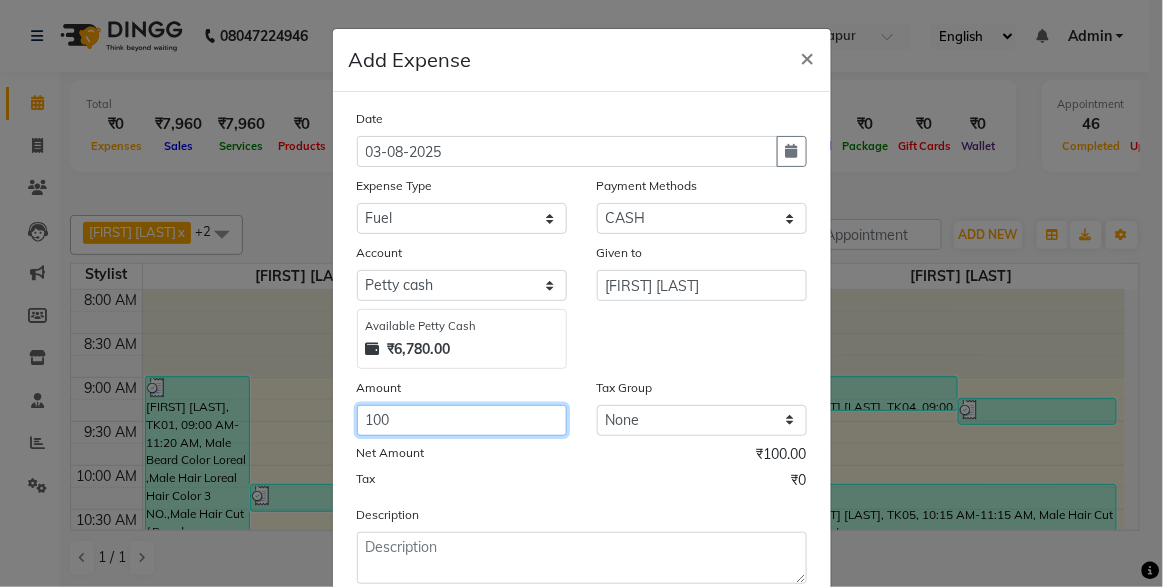 scroll, scrollTop: 123, scrollLeft: 0, axis: vertical 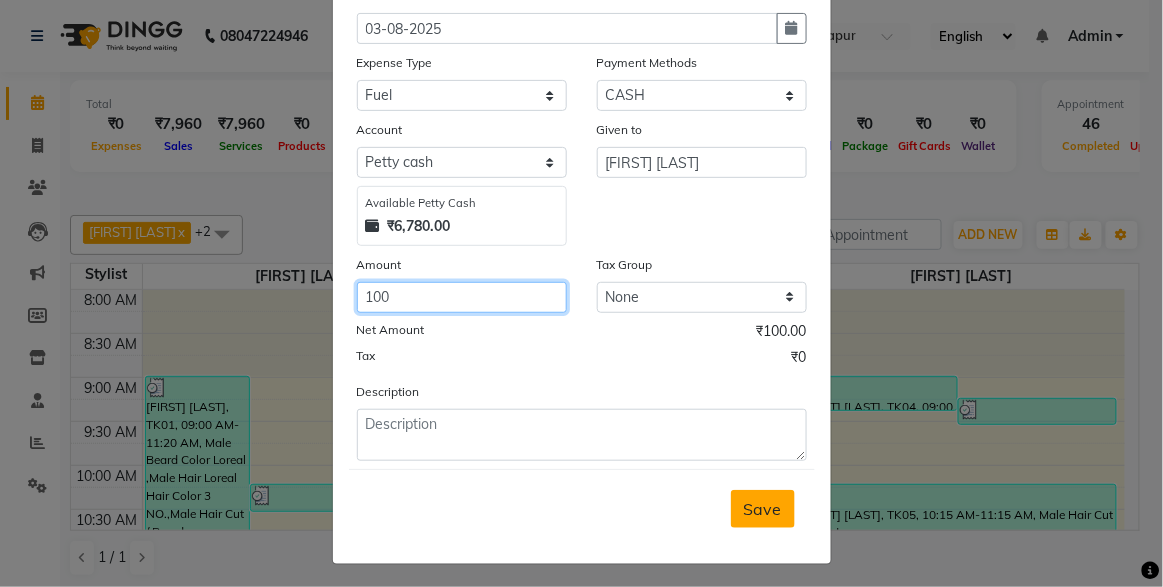 type on "100" 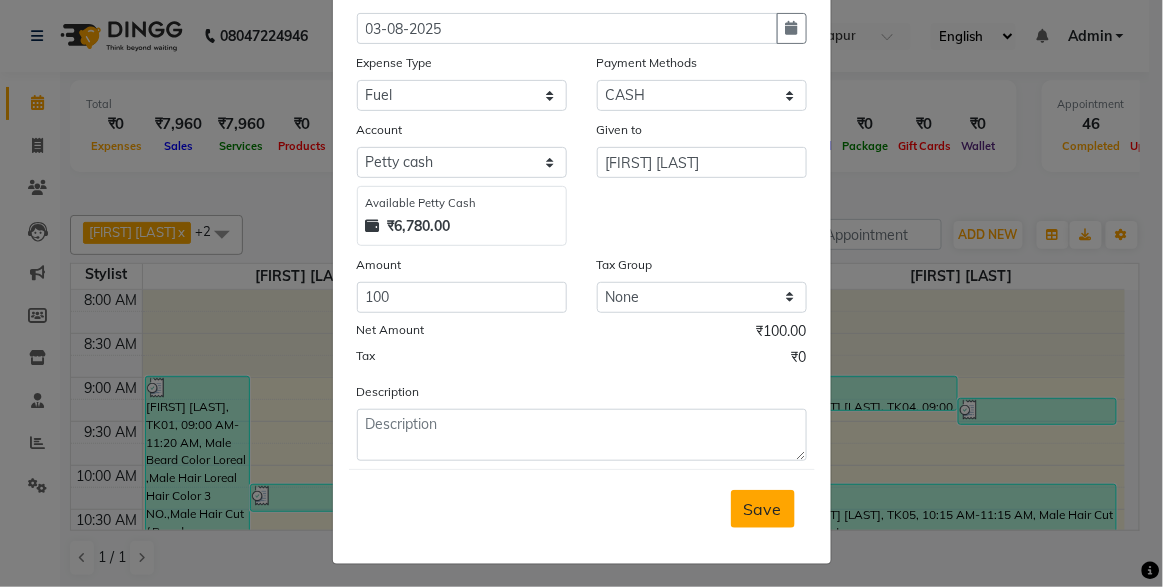 click on "Save" at bounding box center (763, 509) 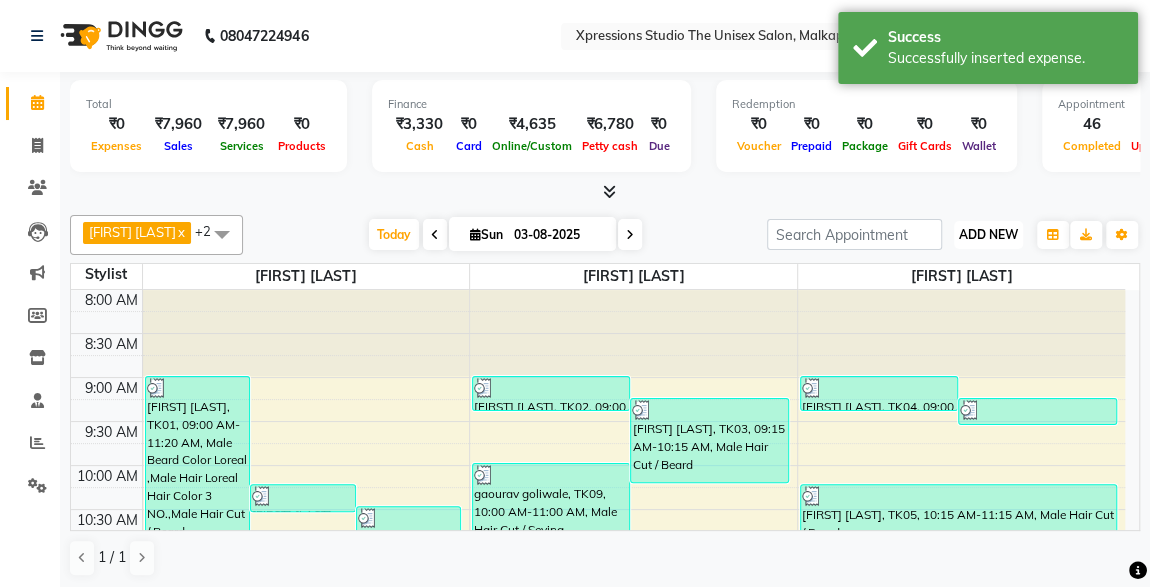 click on "ADD NEW" at bounding box center (988, 234) 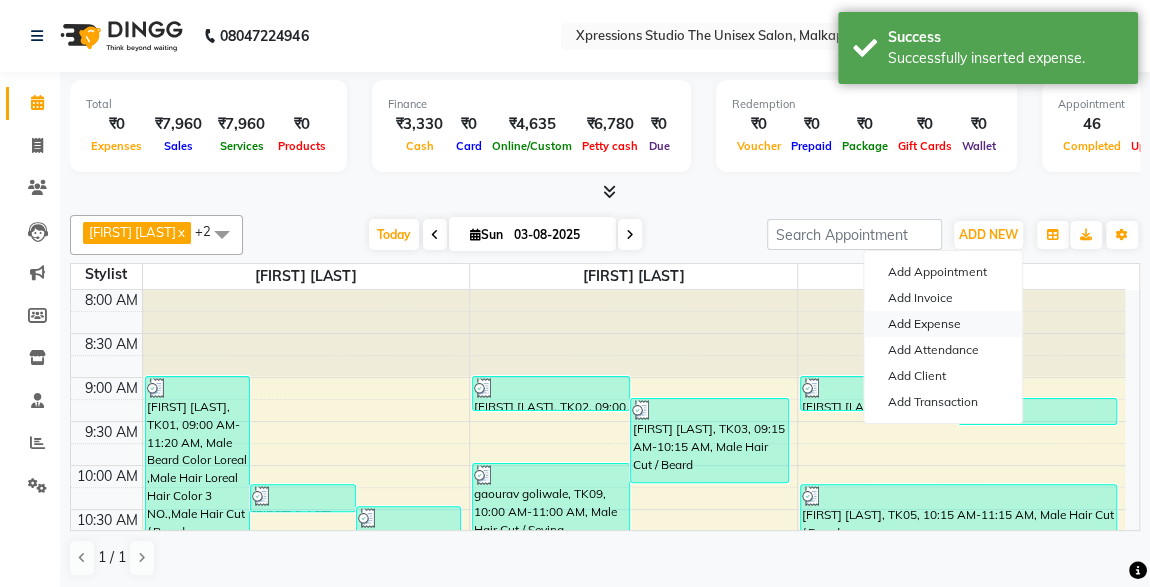 click on "Add Expense" at bounding box center (943, 324) 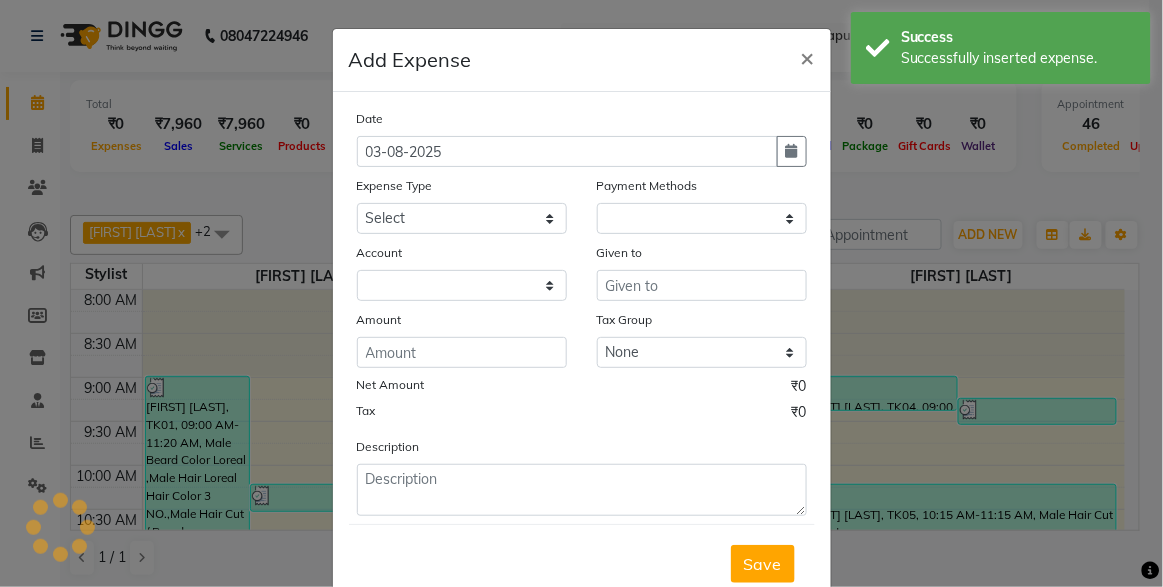 select on "1" 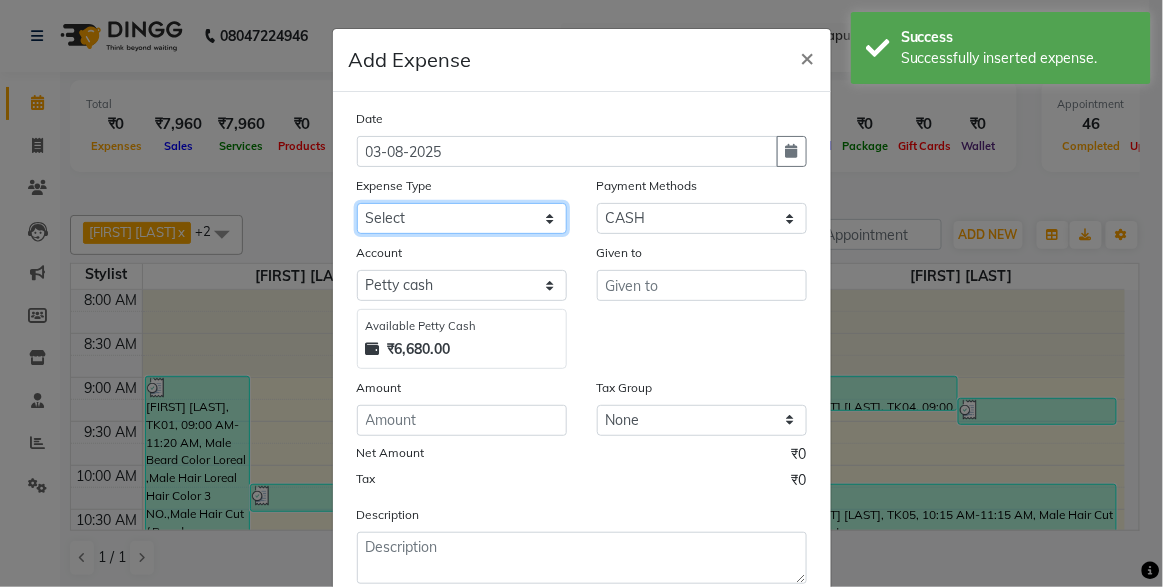 click on "Select [FIRST] [LAST] [LAST] Advance Advance Salary Bank charges Cash transfer to bank Client Snacks Fuel Har Maintenance Marketing Minnral Wather Other Product Rent [FIRST] Advance [FIRST] Advance Salary Shiv Chatrapati Bank Someshwar Bank Staff Snacks Tea & Refreshment" 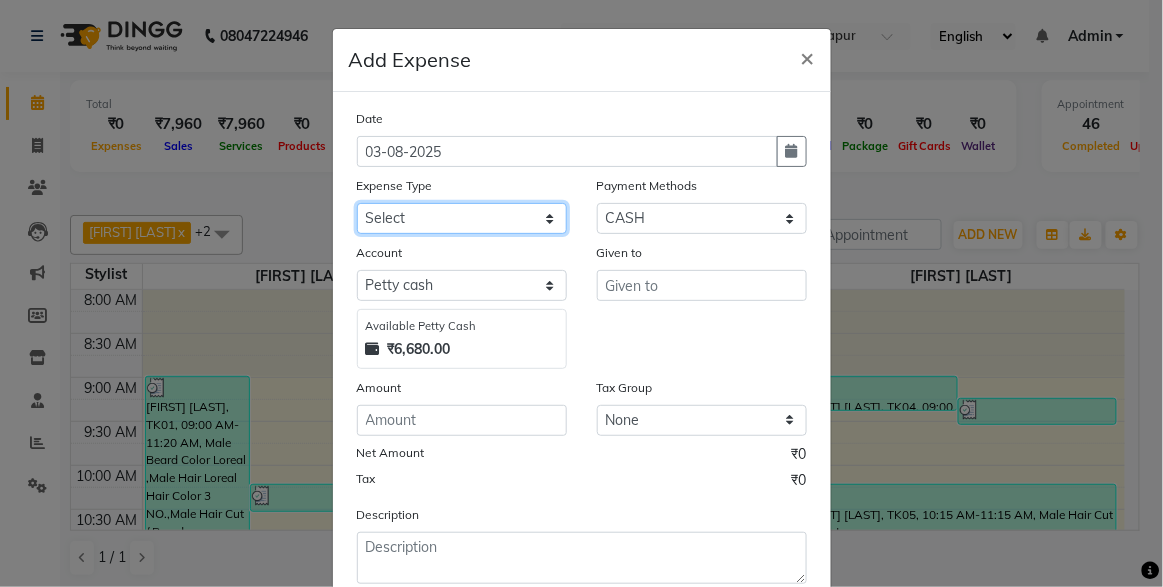 select on "23915" 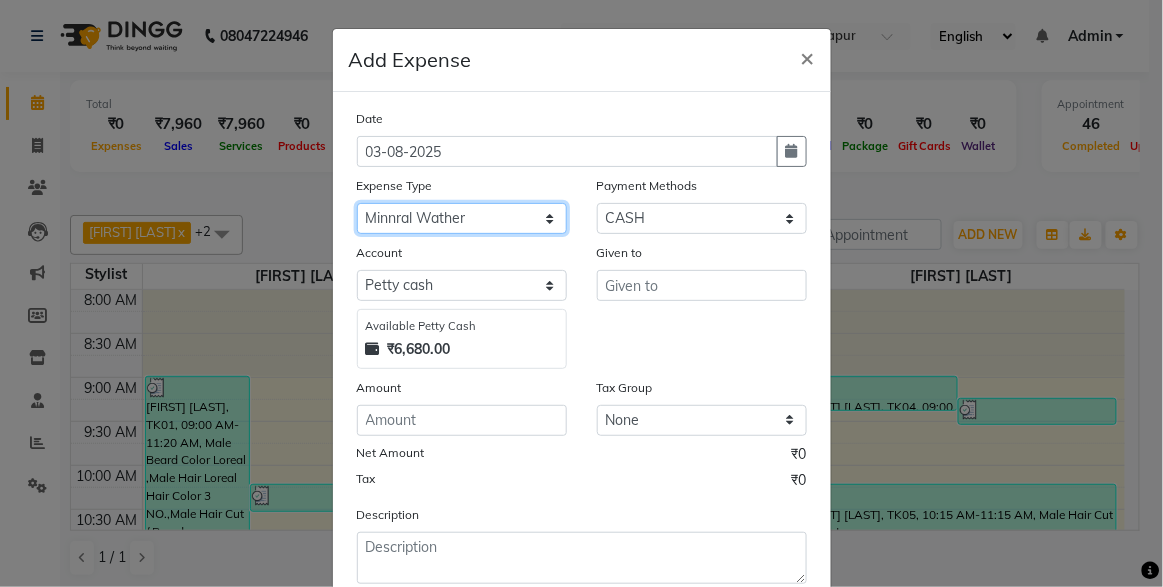 click on "Select [FIRST] [LAST] [LAST] Advance Advance Salary Bank charges Cash transfer to bank Client Snacks Fuel Har Maintenance Marketing Minnral Wather Other Product Rent [FIRST] Advance [FIRST] Advance Salary Shiv Chatrapati Bank Someshwar Bank Staff Snacks Tea & Refreshment" 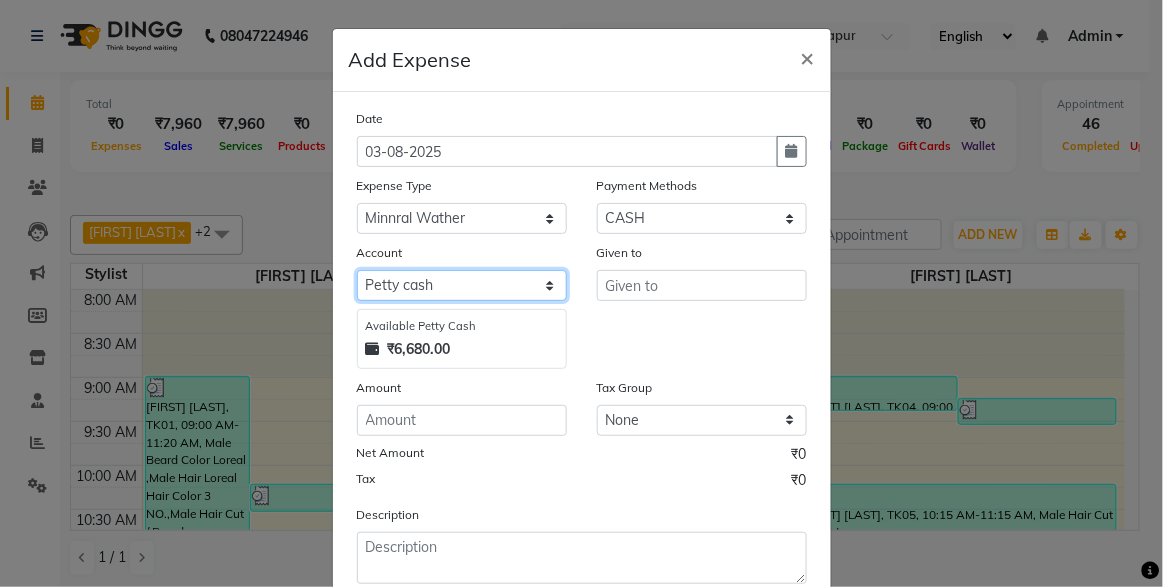 click on "Select Petty cash Default account" 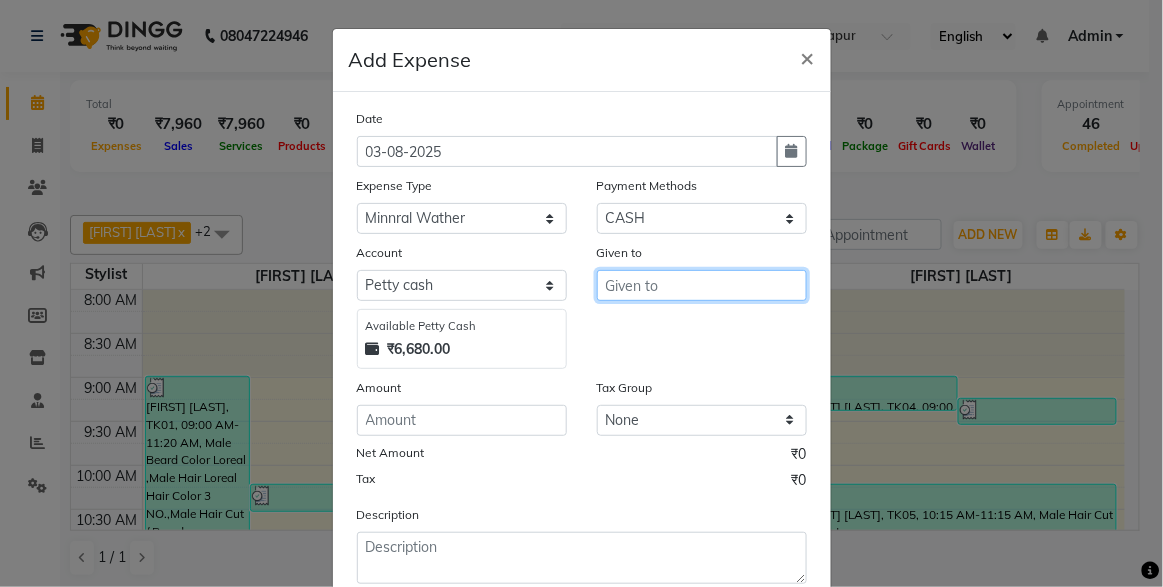 click at bounding box center (702, 285) 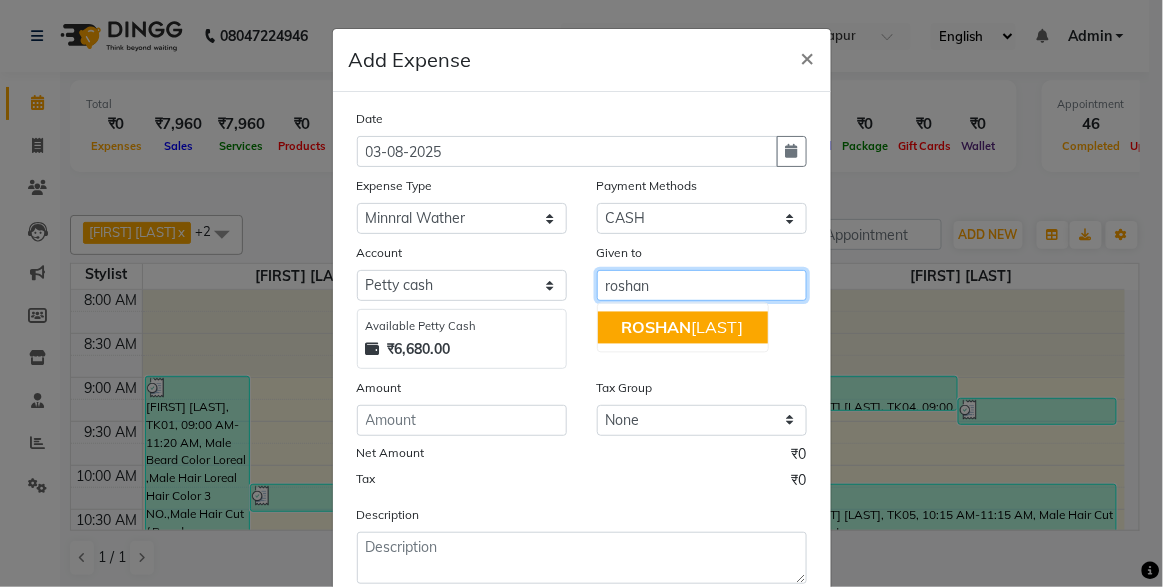 click on "ROSHAN" 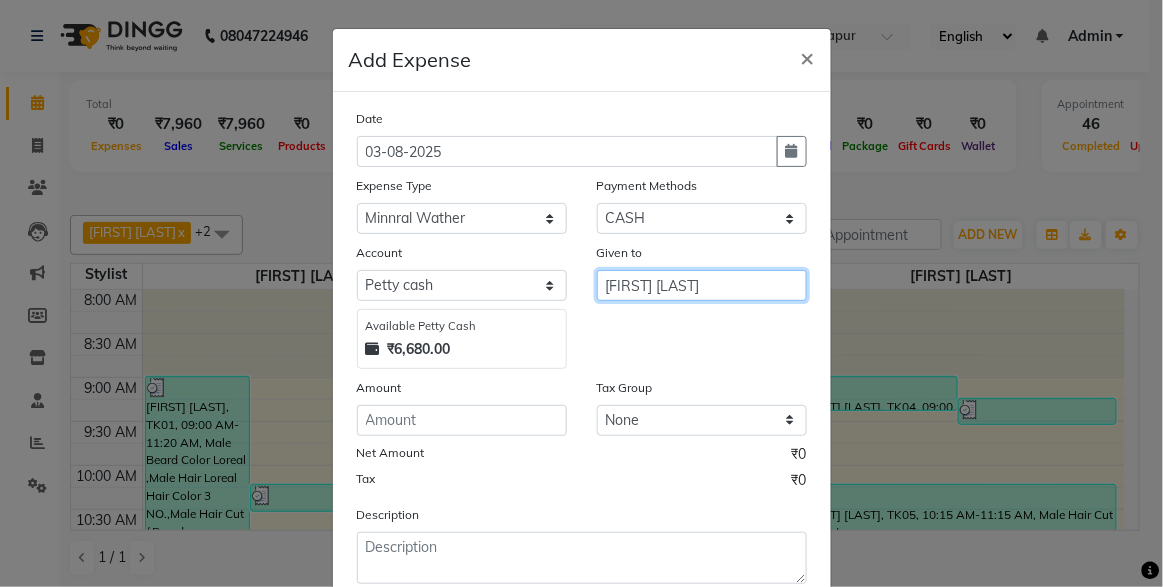 type on "[FIRST] [LAST]" 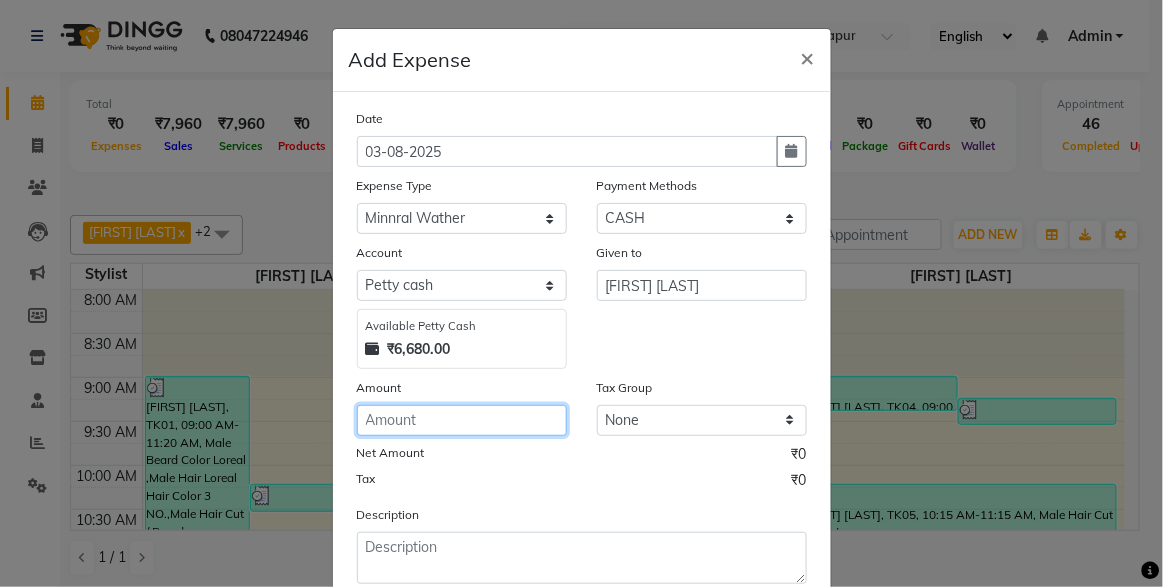 click 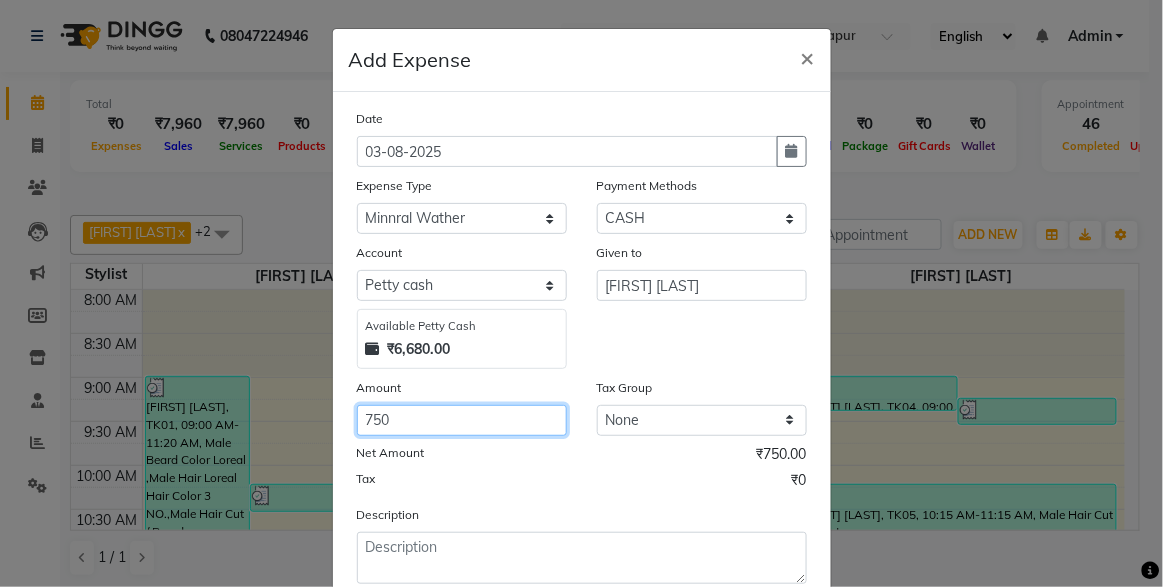 type on "750" 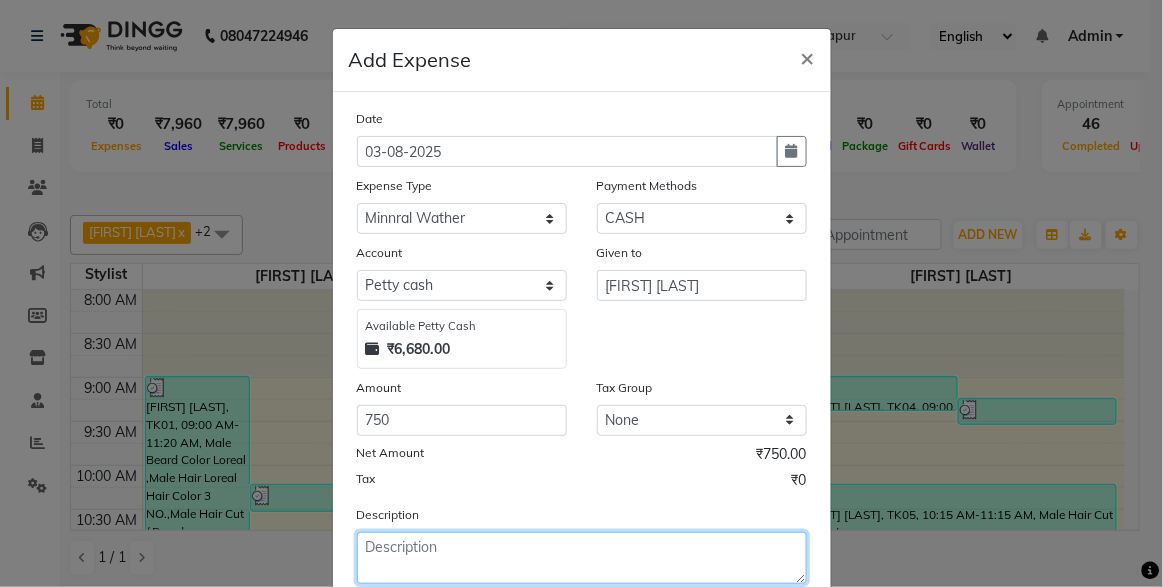 click 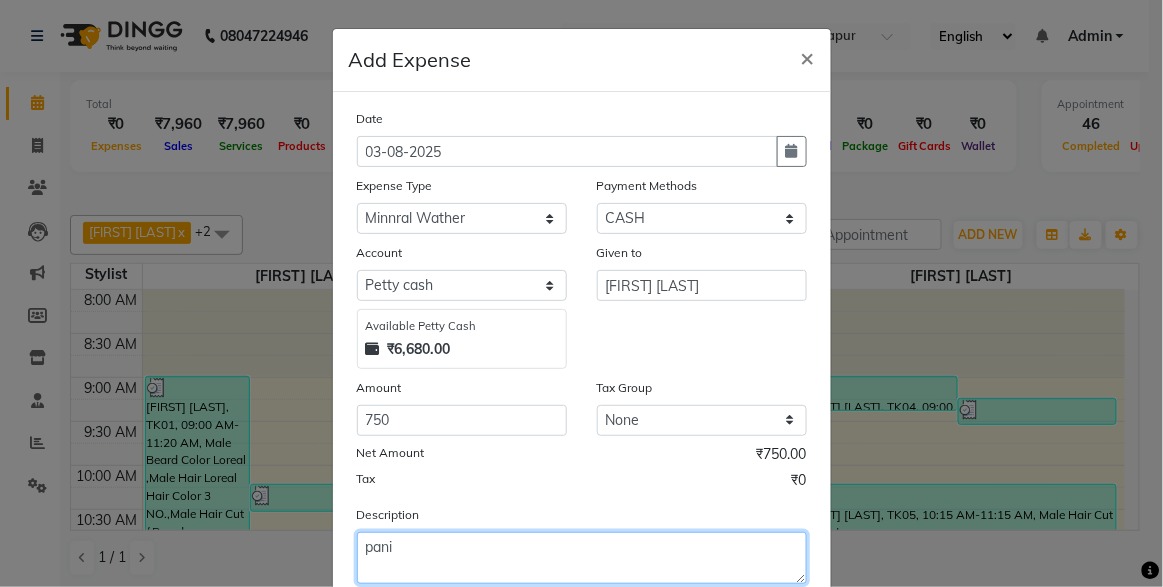 scroll, scrollTop: 123, scrollLeft: 0, axis: vertical 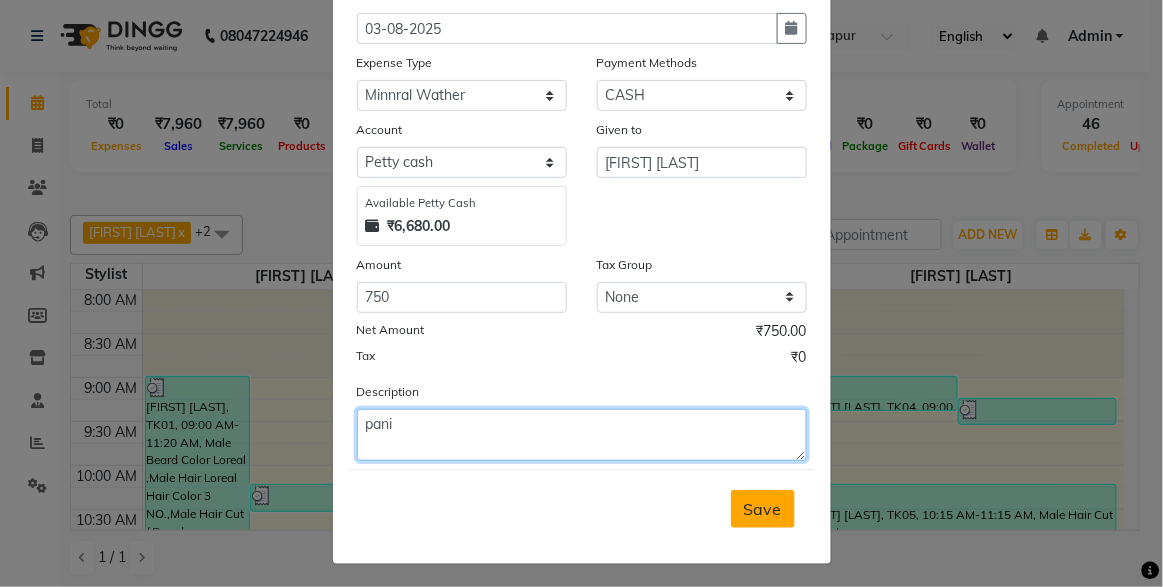 type on "pani" 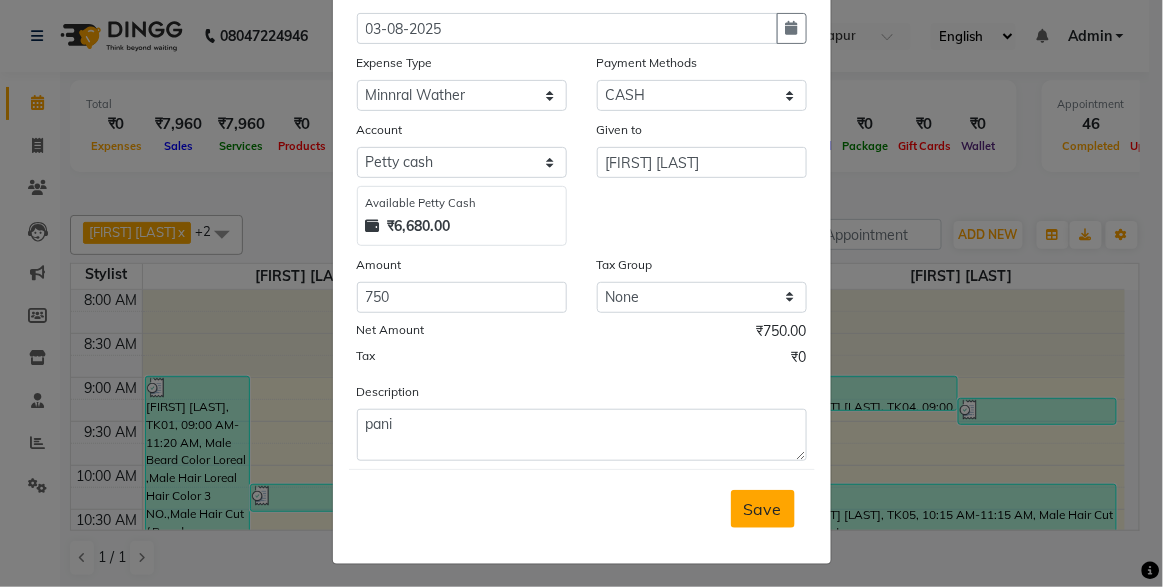 click on "Save" at bounding box center [763, 509] 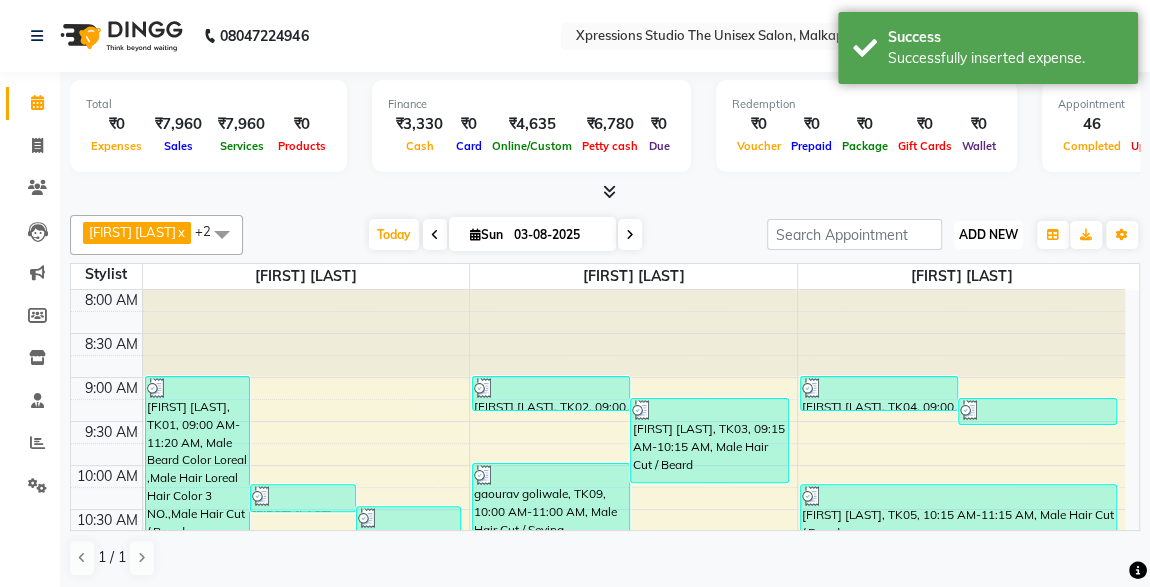 click on "ADD NEW" at bounding box center [988, 234] 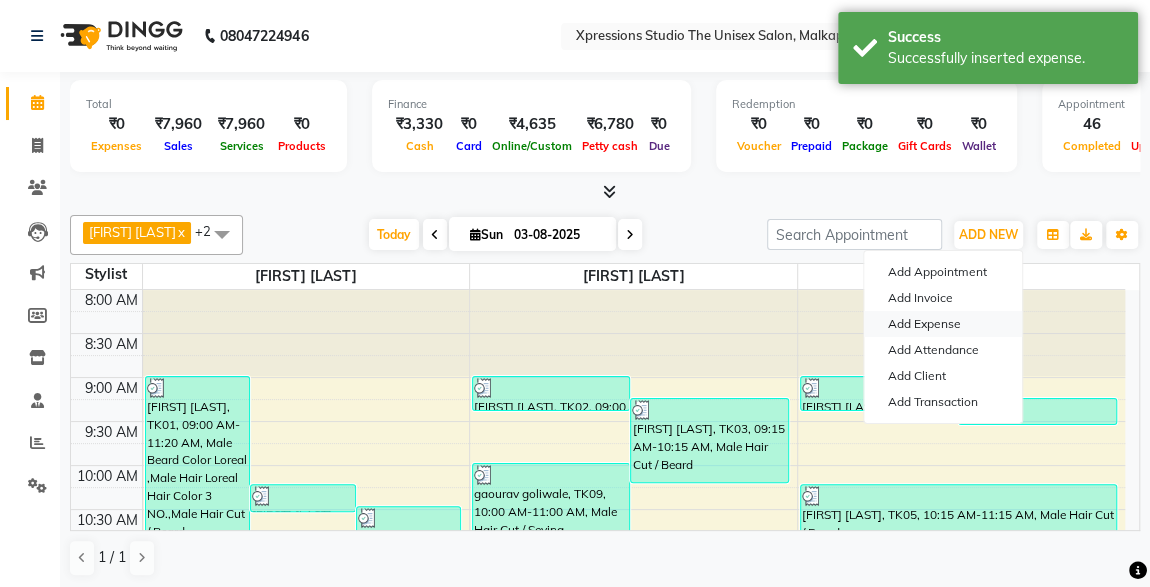 click on "Add Expense" at bounding box center [943, 324] 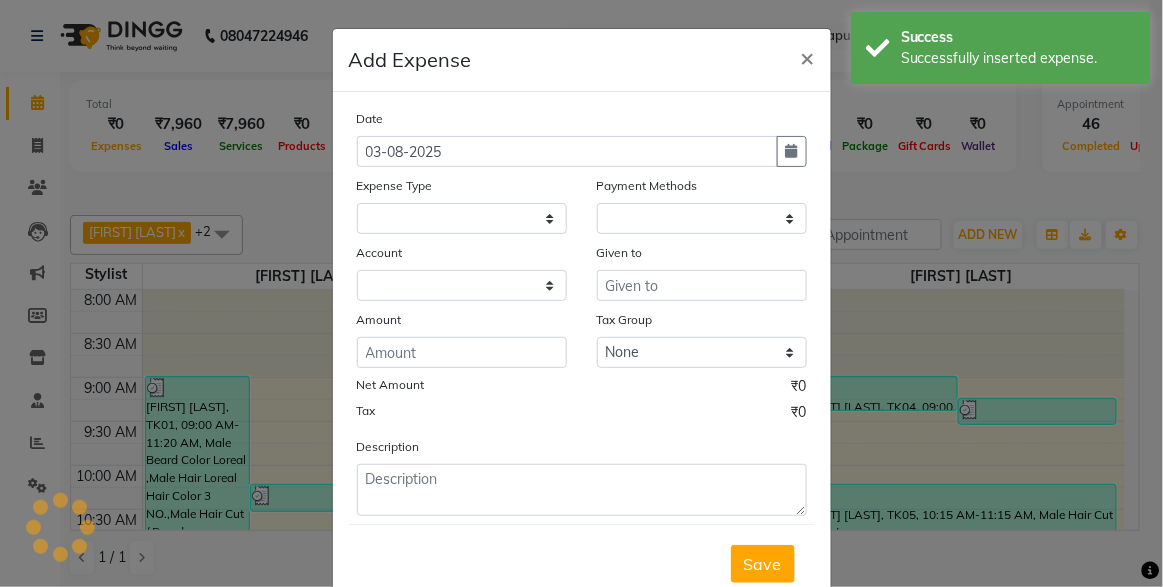 select on "1" 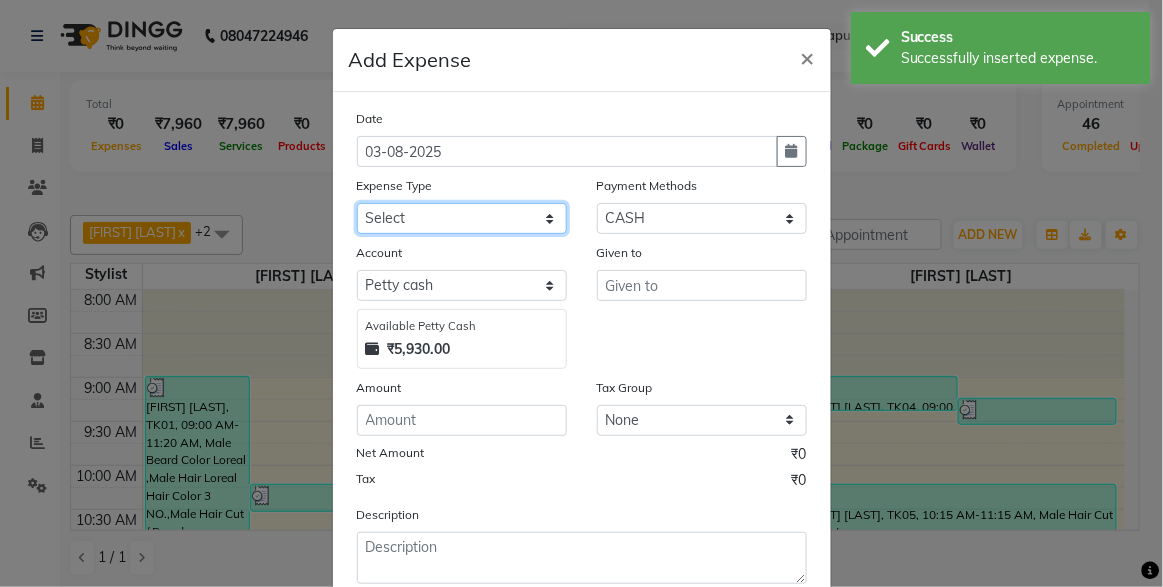 click on "Select [FIRST] [LAST] [LAST] Advance Advance Salary Bank charges Cash transfer to bank Client Snacks Fuel Har Maintenance Marketing Minnral Wather Other Product Rent [FIRST] Advance [FIRST] Advance Salary Shiv Chatrapati Bank Someshwar Bank Staff Snacks Tea & Refreshment" 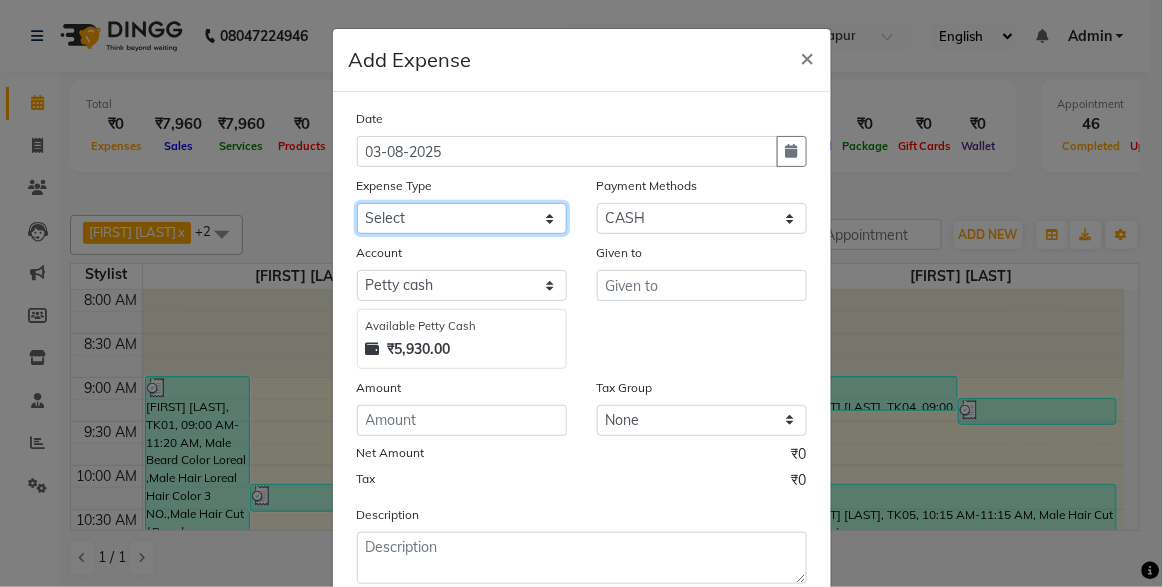 select on "19141" 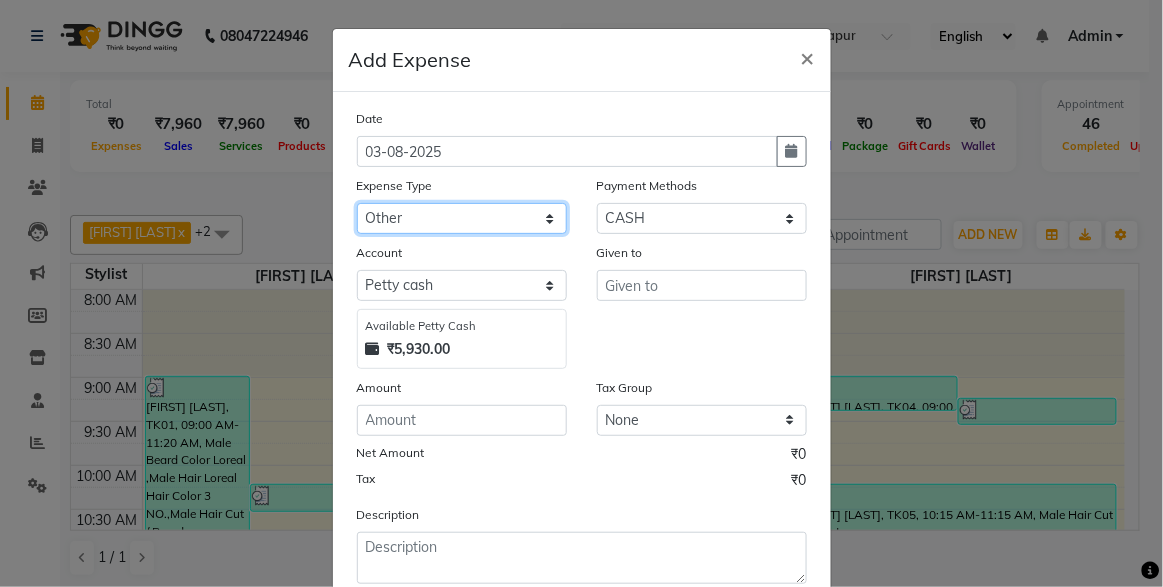 click on "Select [FIRST] [LAST] [LAST] Advance Advance Salary Bank charges Cash transfer to bank Client Snacks Fuel Har Maintenance Marketing Minnral Wather Other Product Rent [FIRST] Advance [FIRST] Advance Salary Shiv Chatrapati Bank Someshwar Bank Staff Snacks Tea & Refreshment" 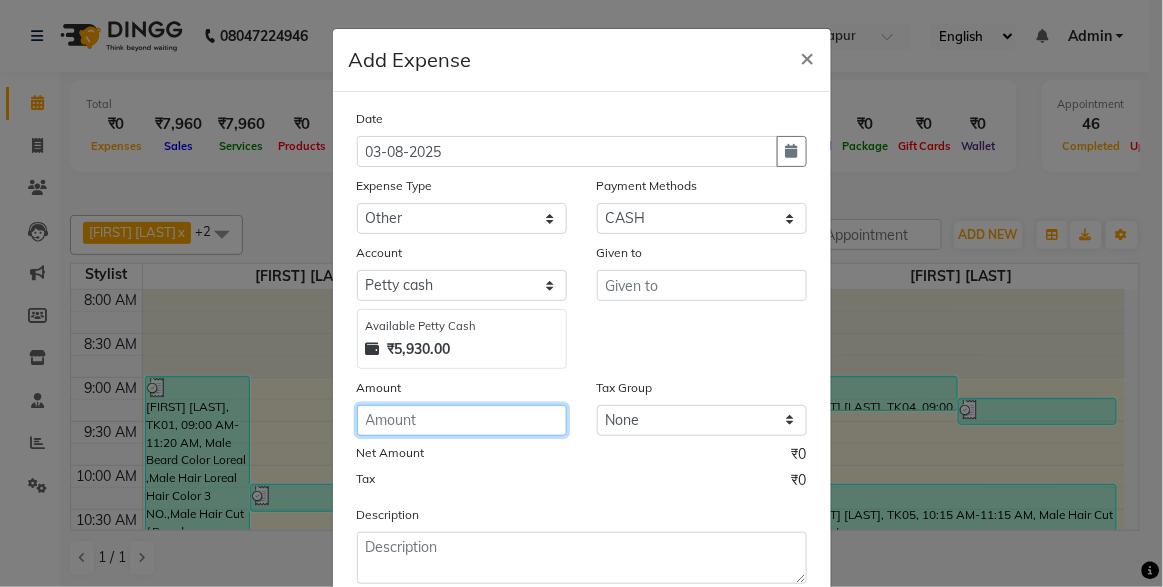 click 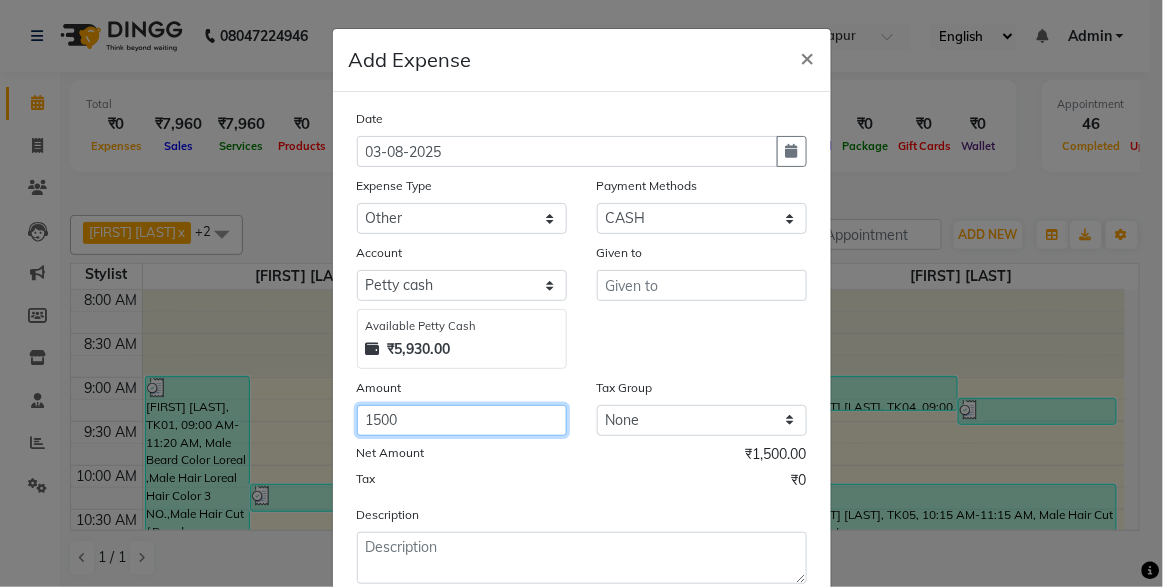 type on "1500" 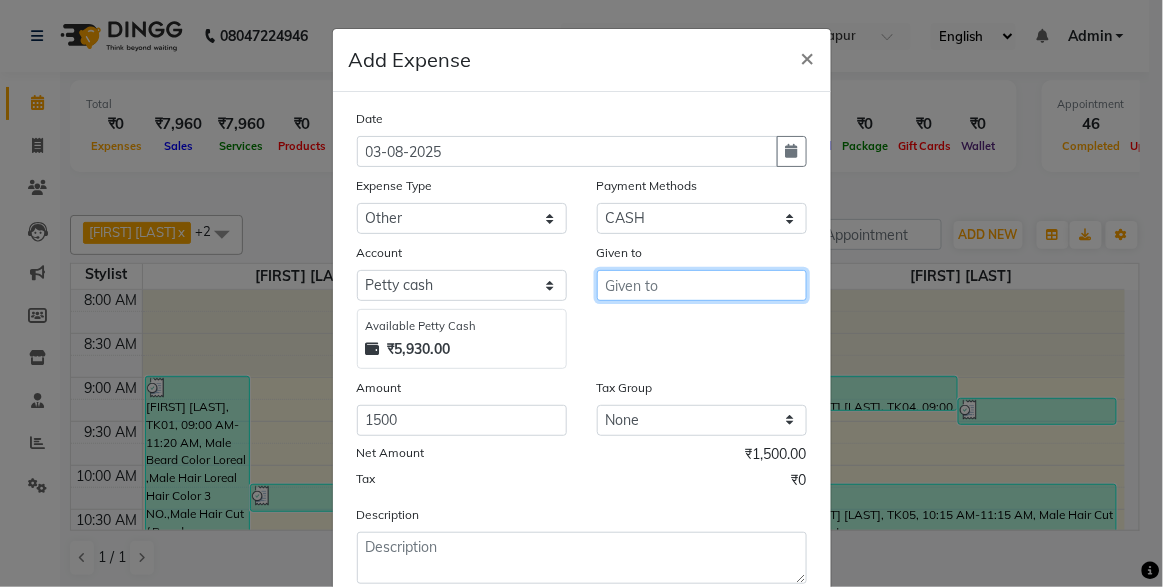 click at bounding box center [702, 285] 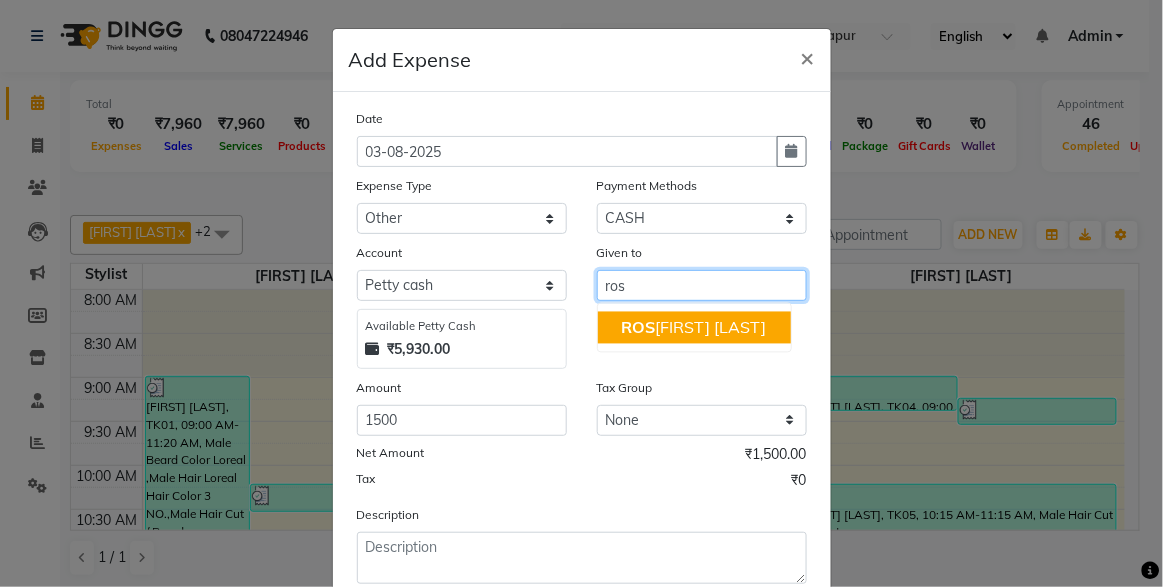 click on "[FIRST] [LAST]" at bounding box center [694, 328] 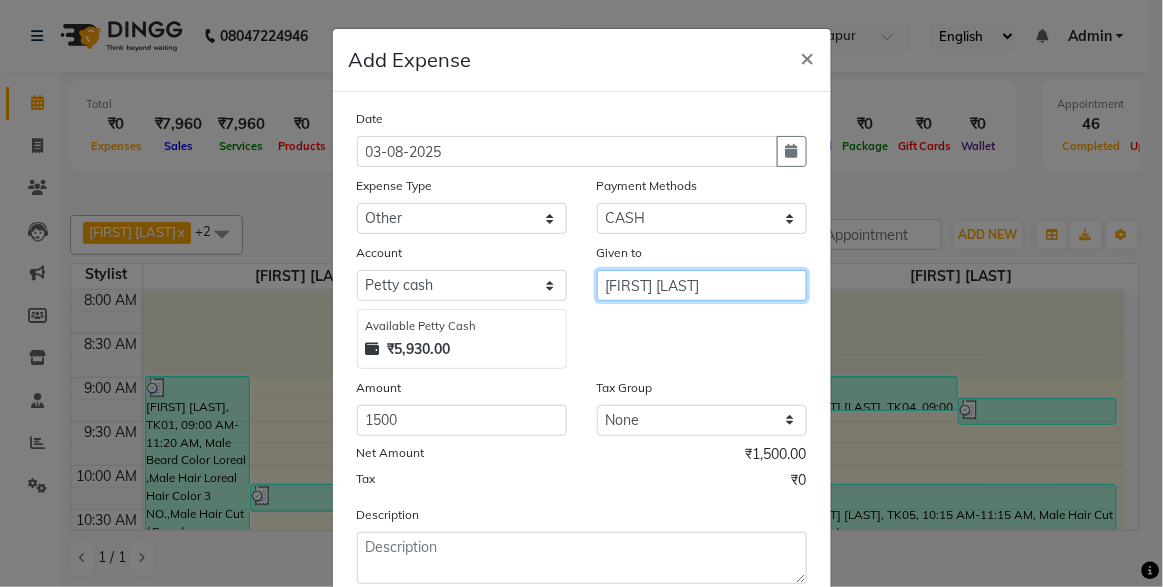 type on "[FIRST] [LAST]" 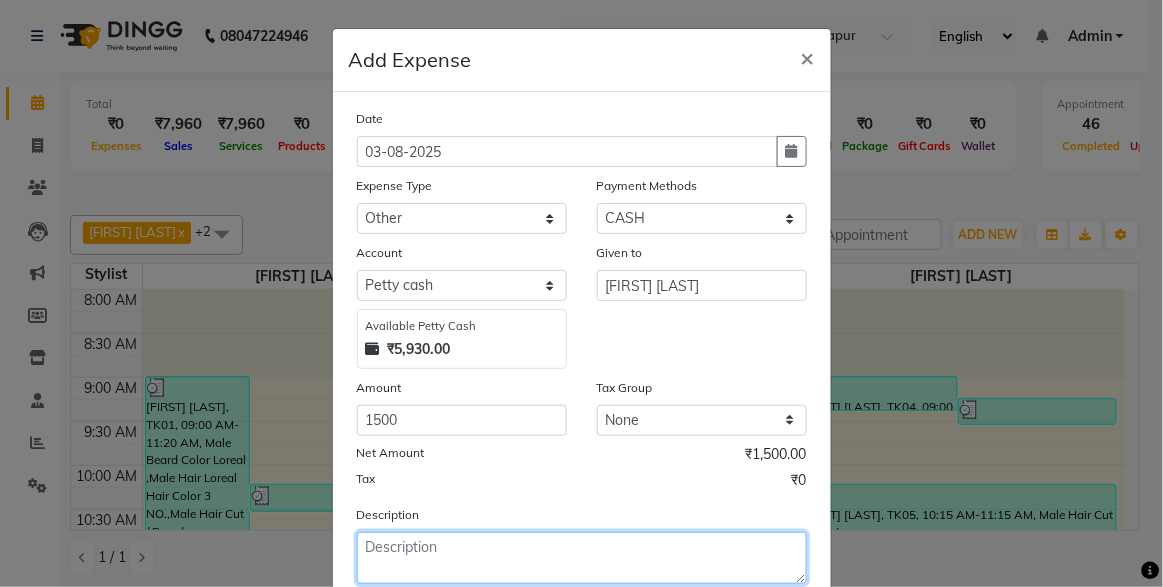 click 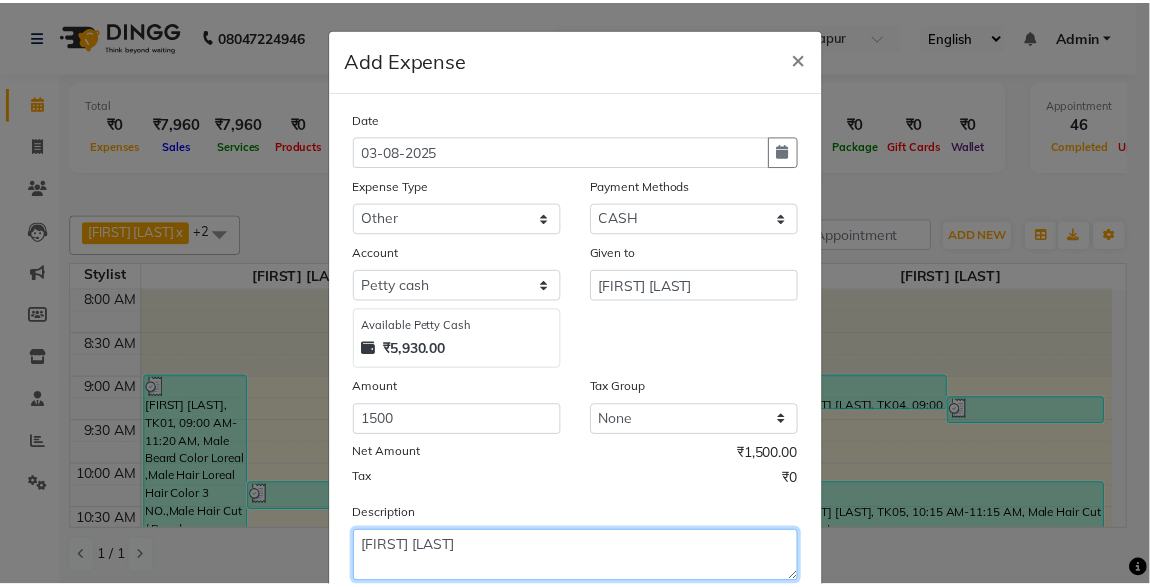 scroll, scrollTop: 123, scrollLeft: 0, axis: vertical 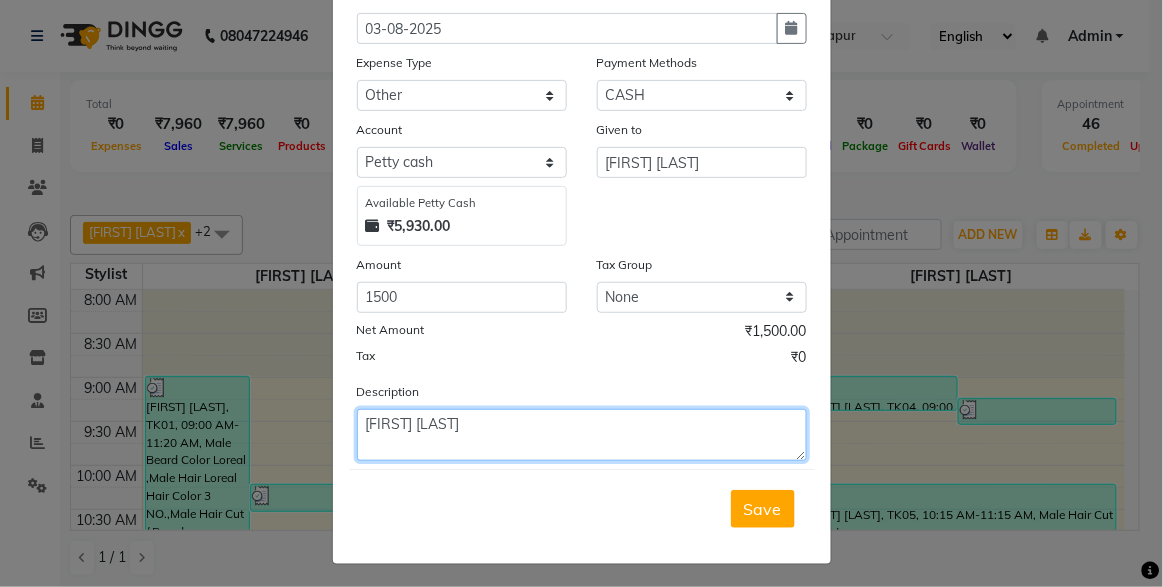 type on "[FIRST] [LAST]" 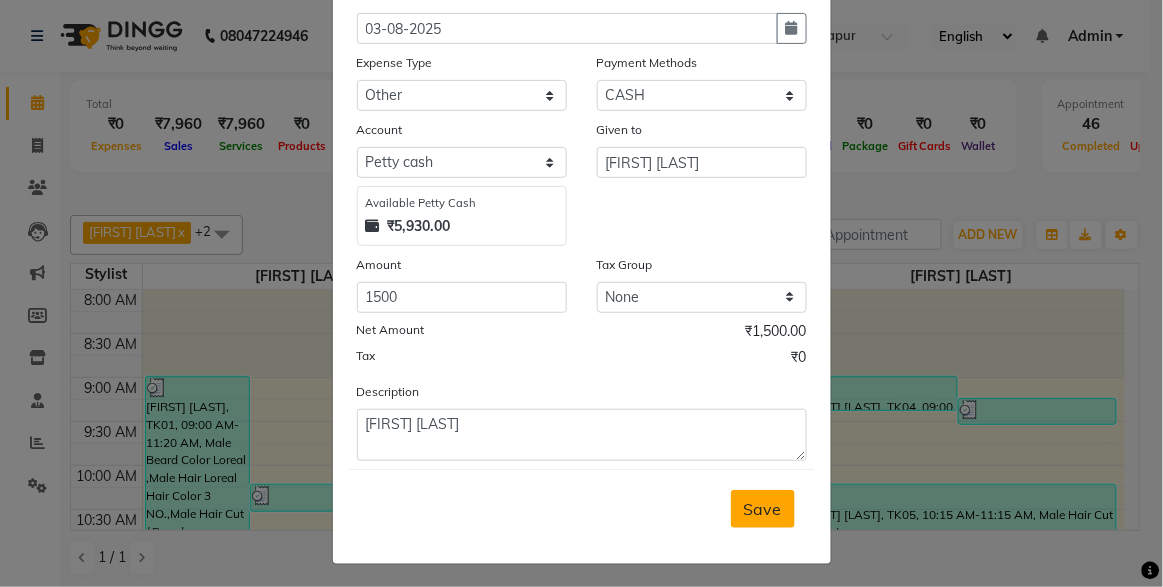 click on "Save" at bounding box center [763, 509] 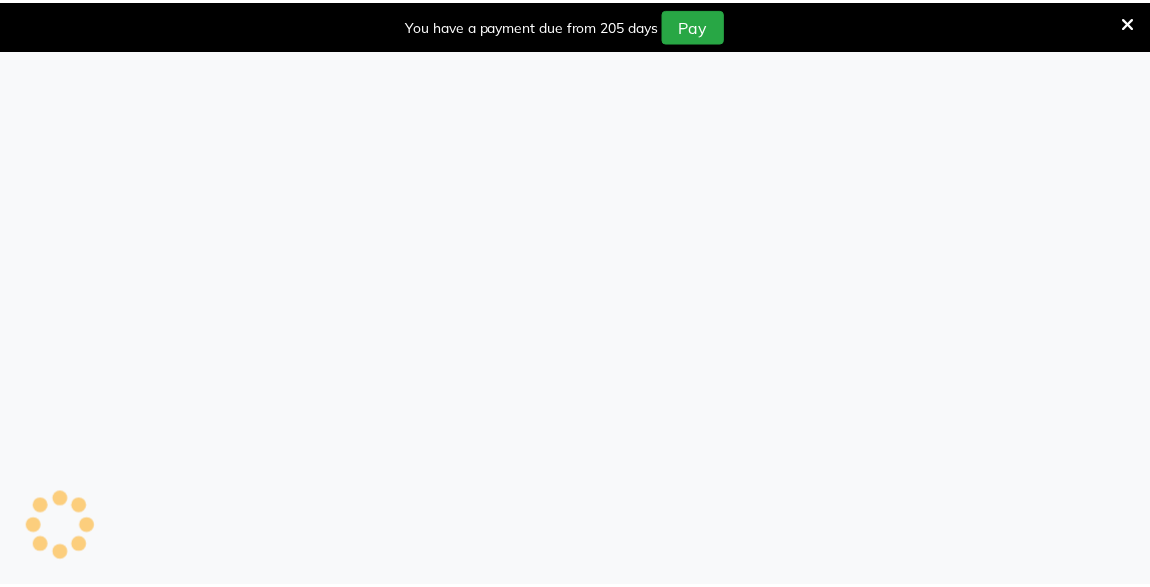 scroll, scrollTop: 0, scrollLeft: 0, axis: both 